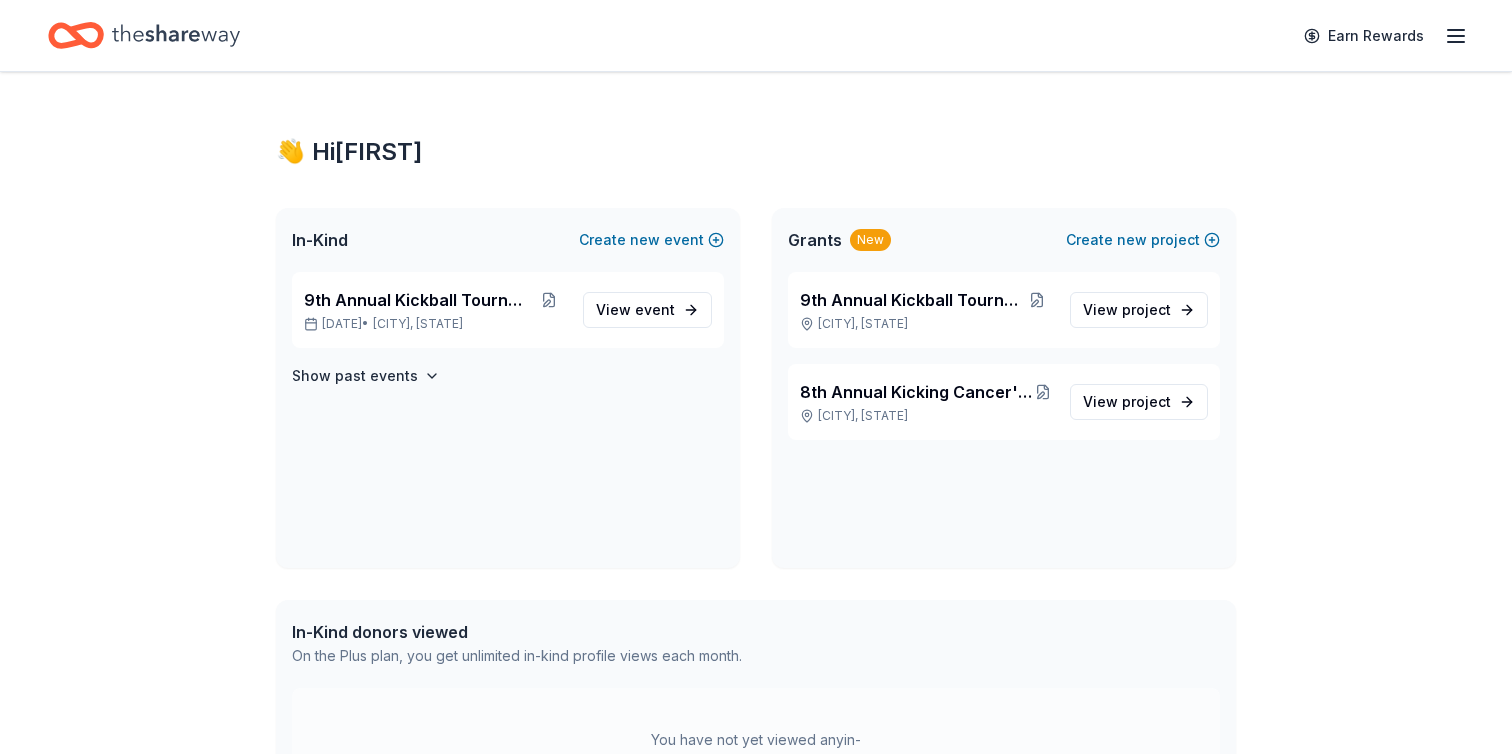 scroll, scrollTop: 0, scrollLeft: 0, axis: both 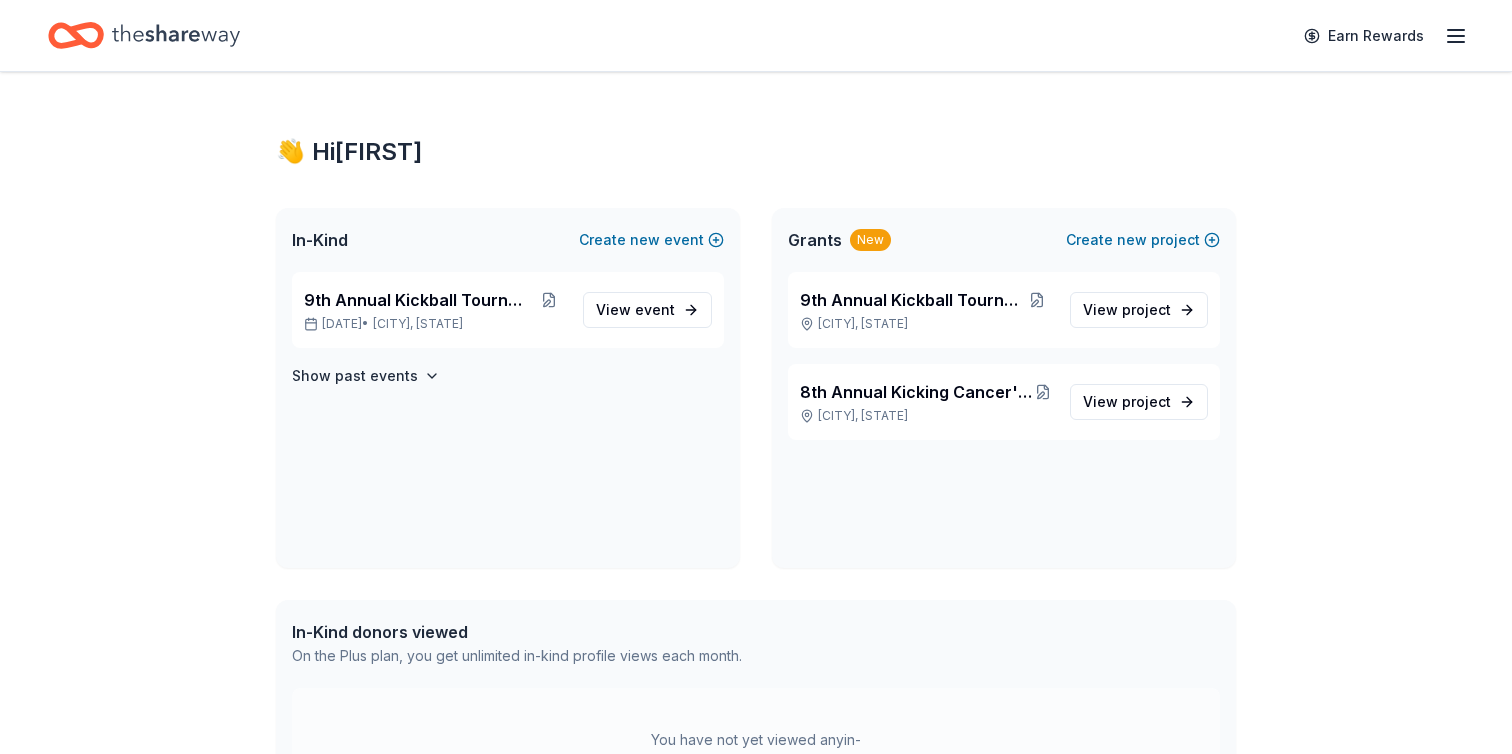 click 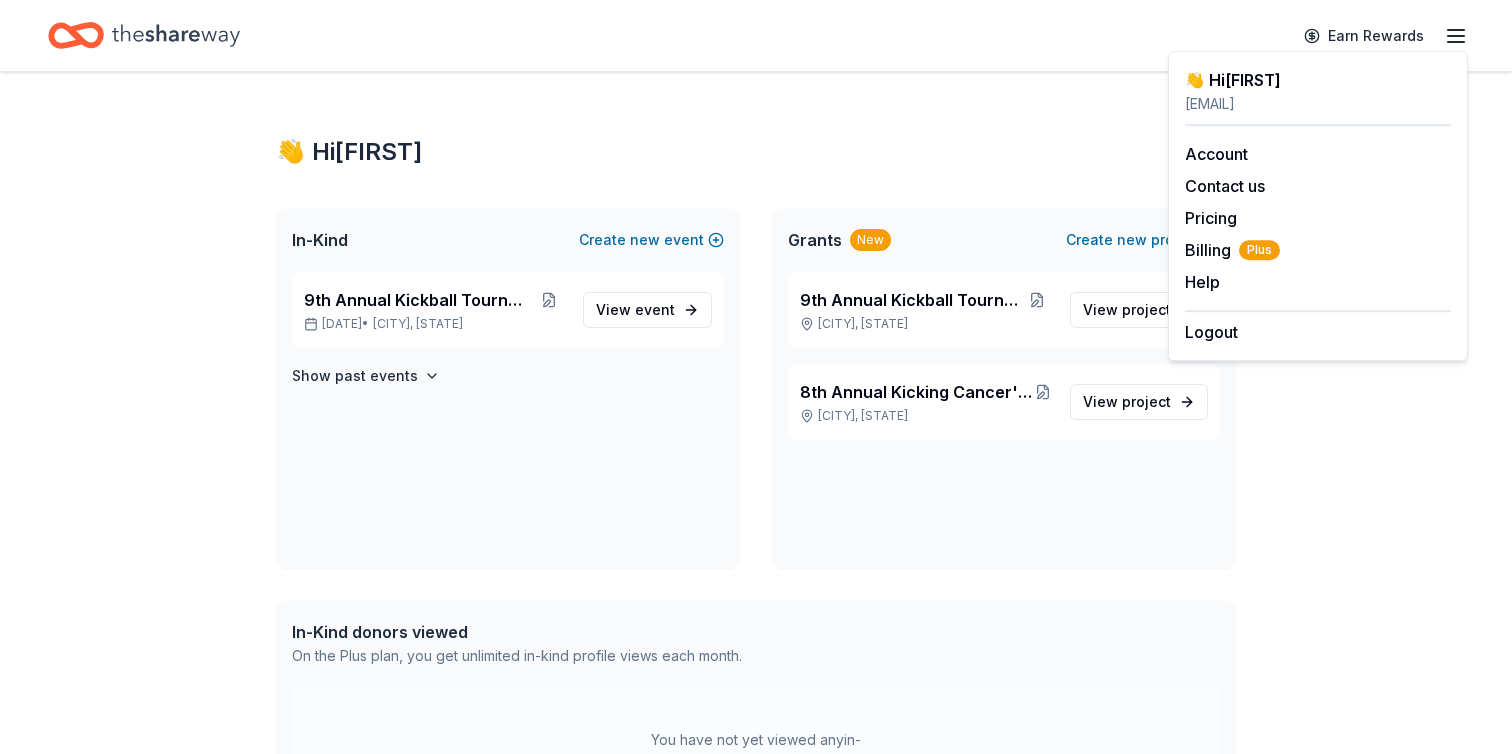 click on "👋 Hi  Julie In-Kind Create  new  event   9th Annual Kickball Tournament May 15, 2026  •  Rices Landing, PA View   event   Show past events Grants New Create  new  project   9th Annual Kickball Tournament Rices Landing, PA View   project   8th Annual Kicking Cancer's Butt Kickball Tournament Rices Landing, PA View   project   In-Kind donors viewed On the Plus plan, you get unlimited in-kind profile views each month. You have not yet viewed any  in-kind  profiles this month. Grants viewed On the Plus plan, you get 5 grant profile views each month. You have not yet viewed any  grant  profiles this month." at bounding box center [756, 616] 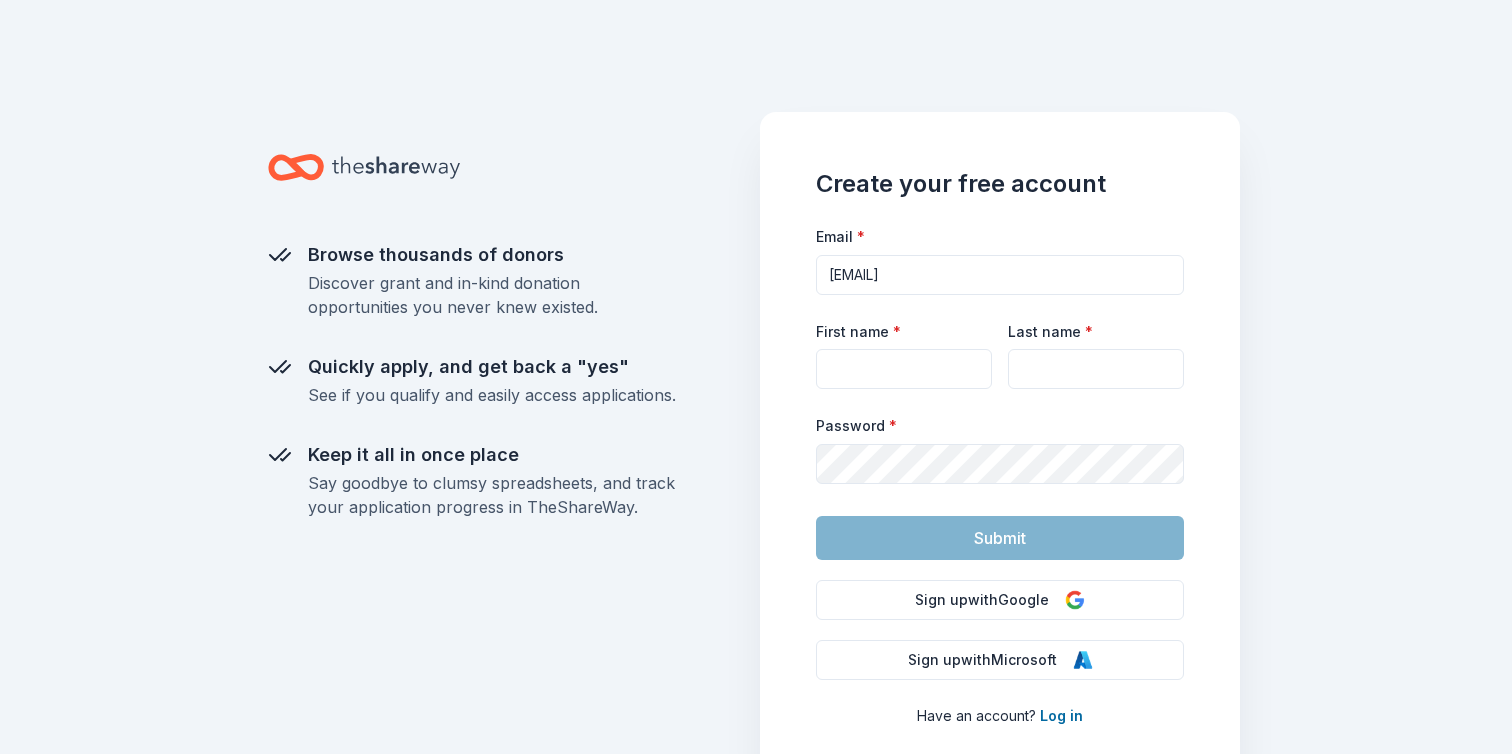 scroll, scrollTop: 102, scrollLeft: 0, axis: vertical 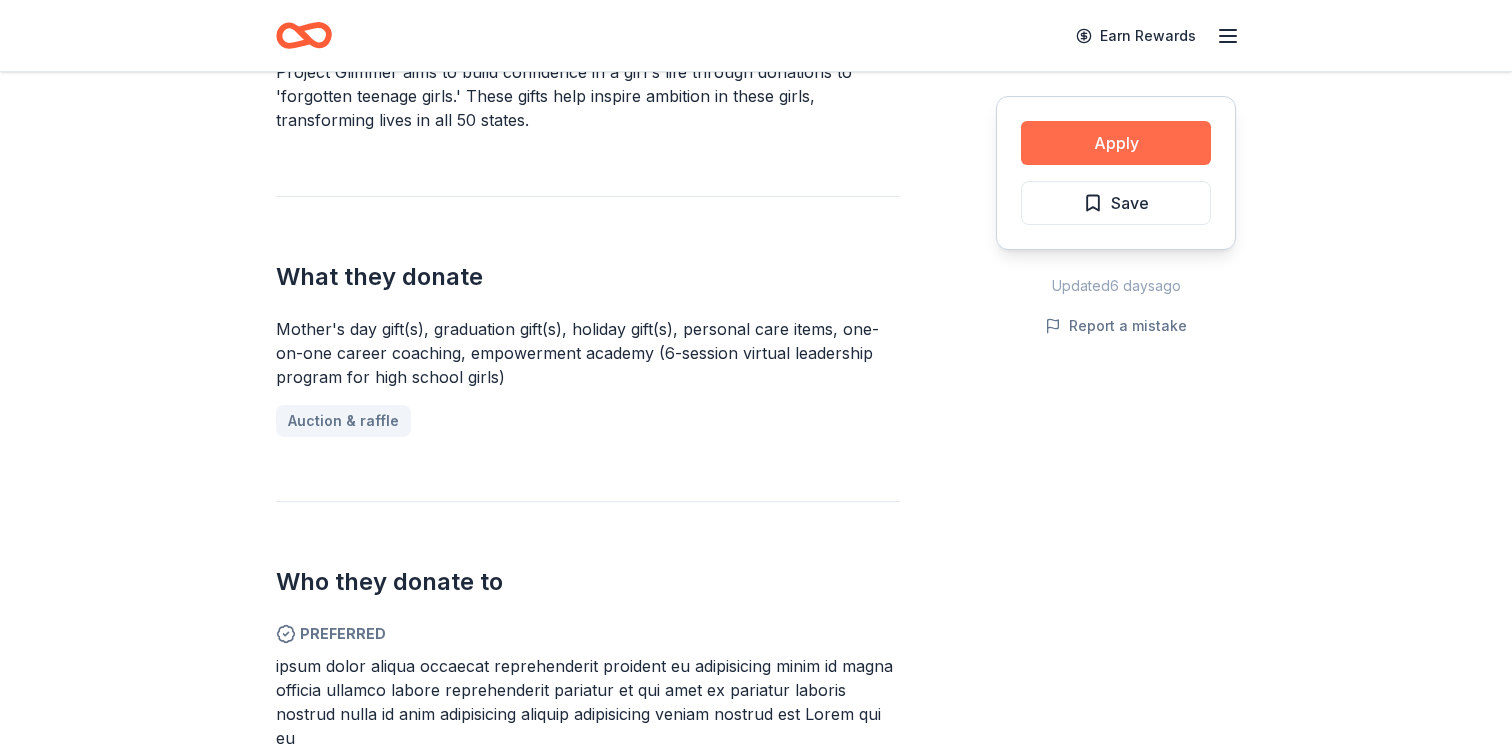 click on "Apply" at bounding box center [1116, 143] 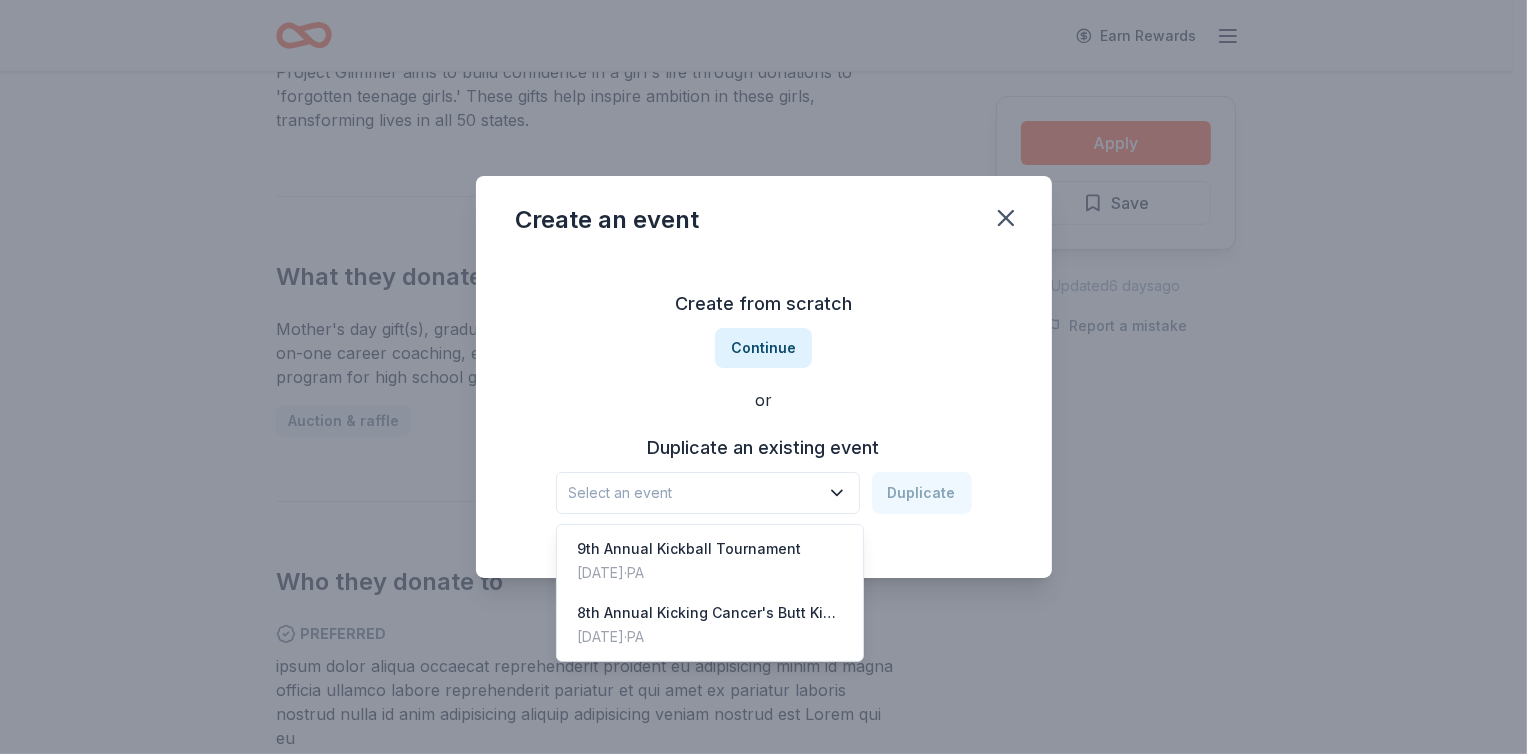 click 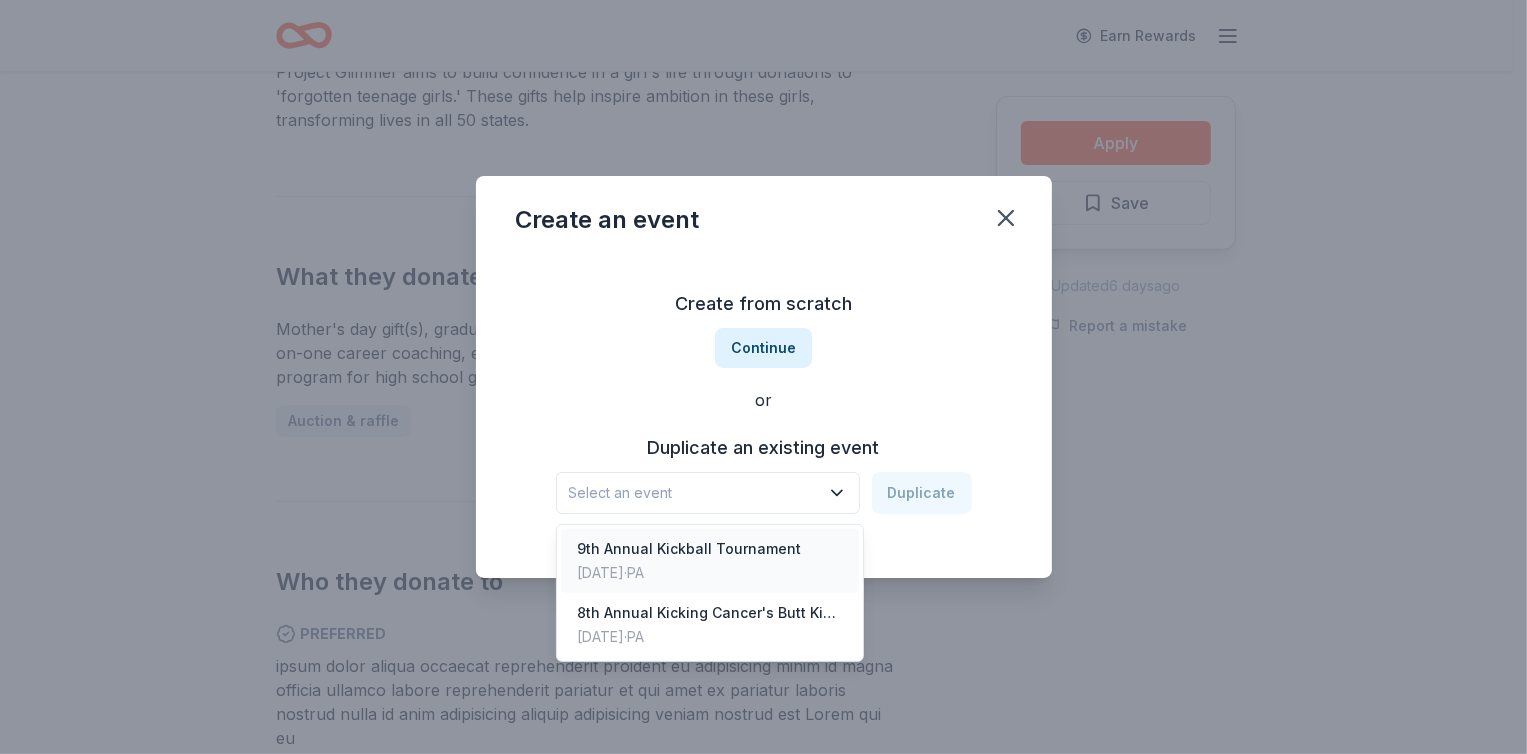 click on "9th Annual Kickball Tournament May 15, 2026  ·  PA" at bounding box center [710, 561] 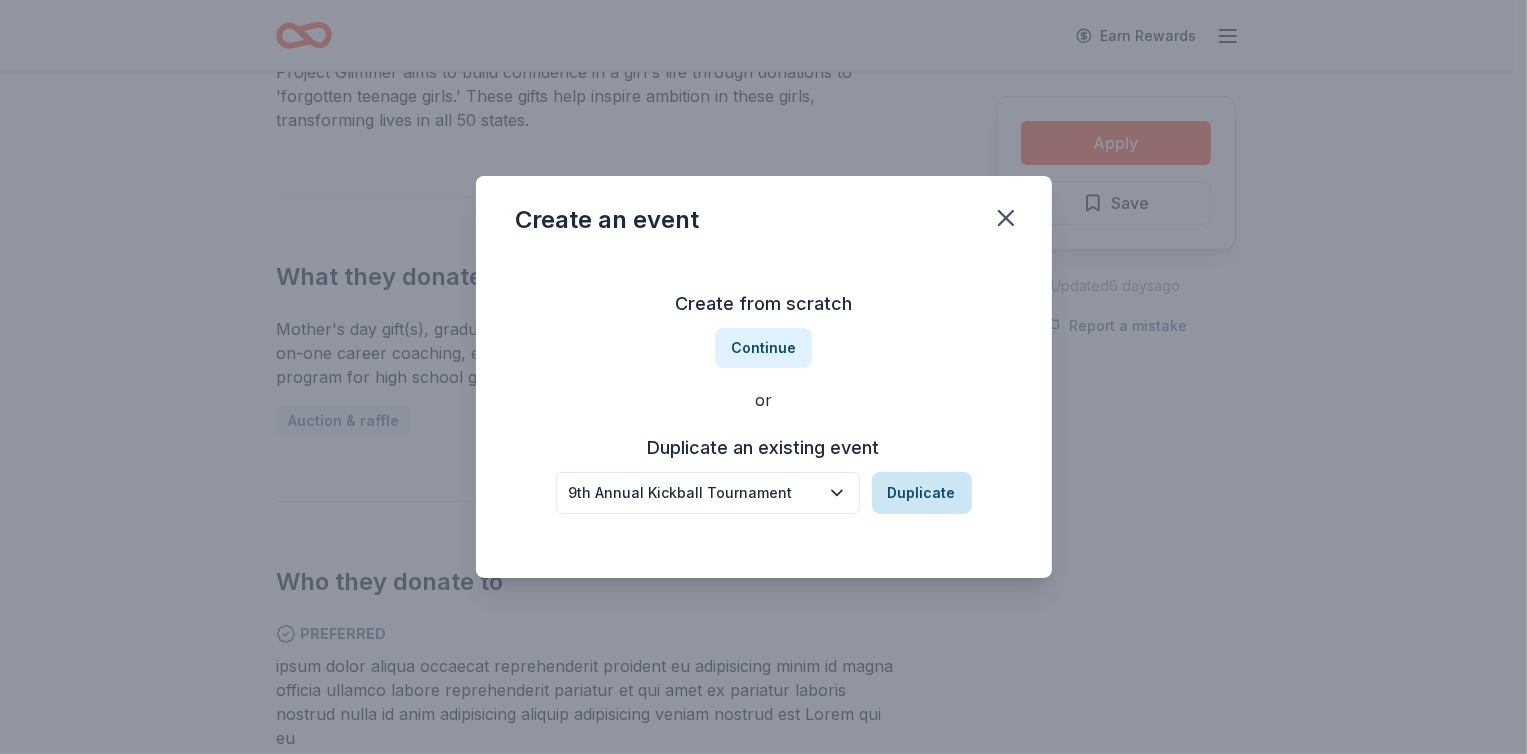 click on "Duplicate" at bounding box center (922, 493) 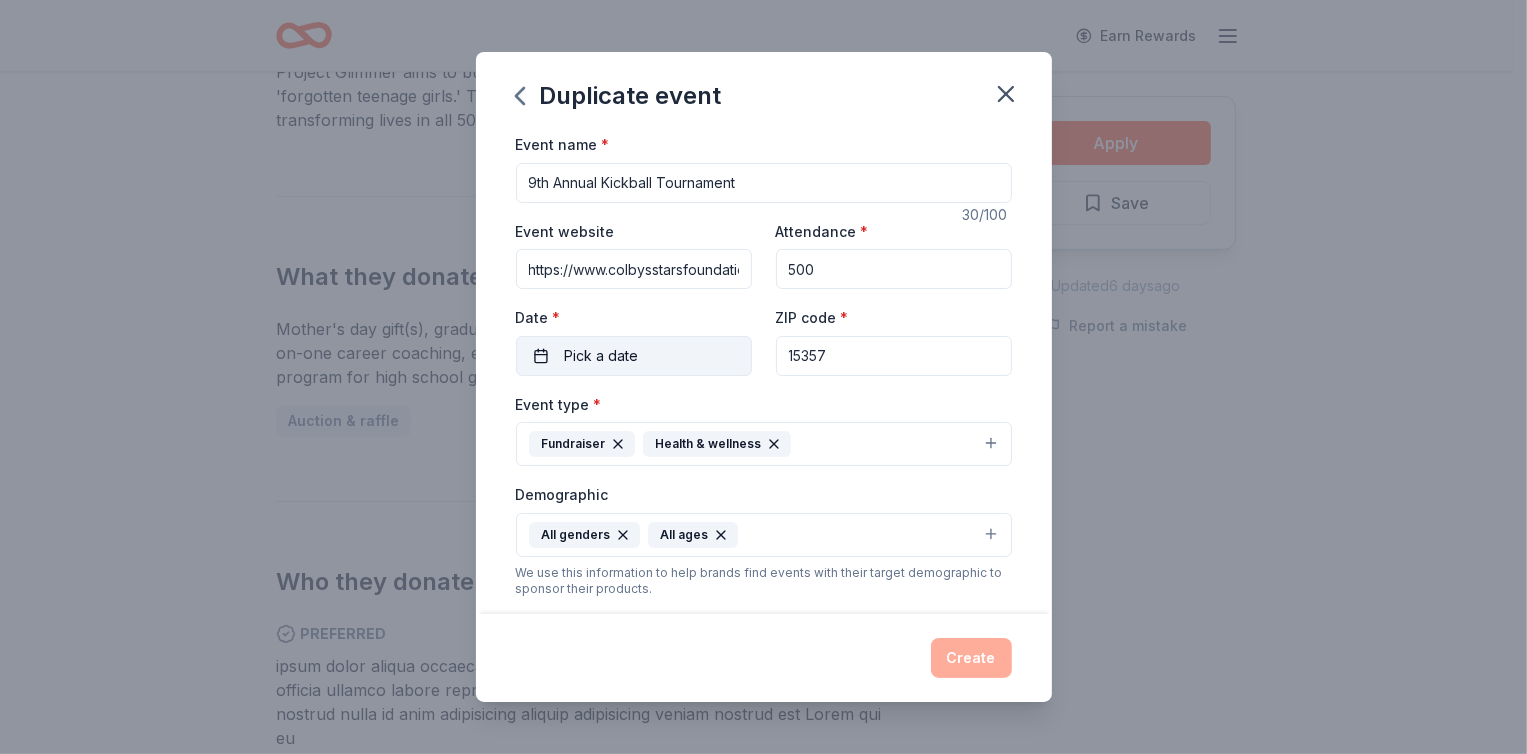 click on "Pick a date" at bounding box center [602, 356] 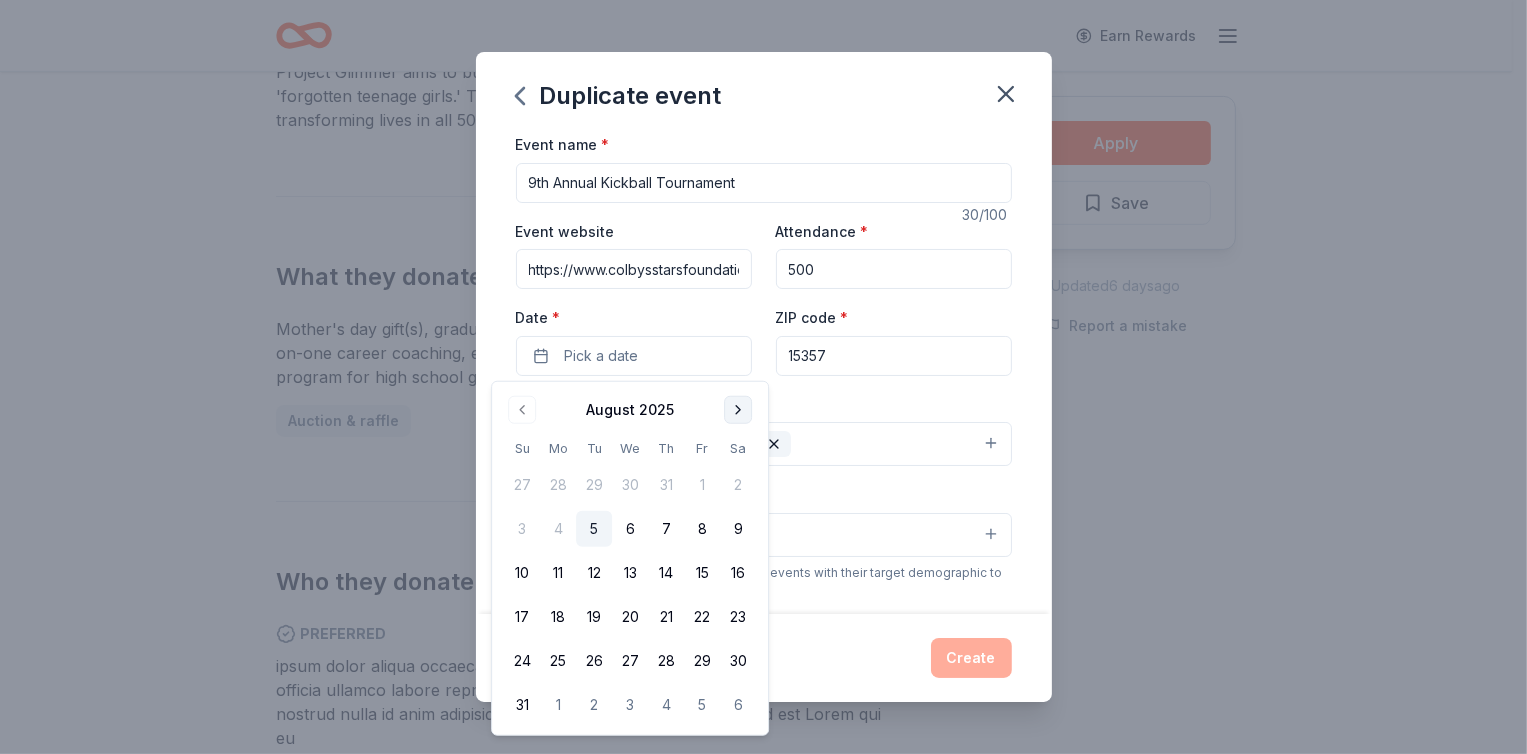click at bounding box center [738, 410] 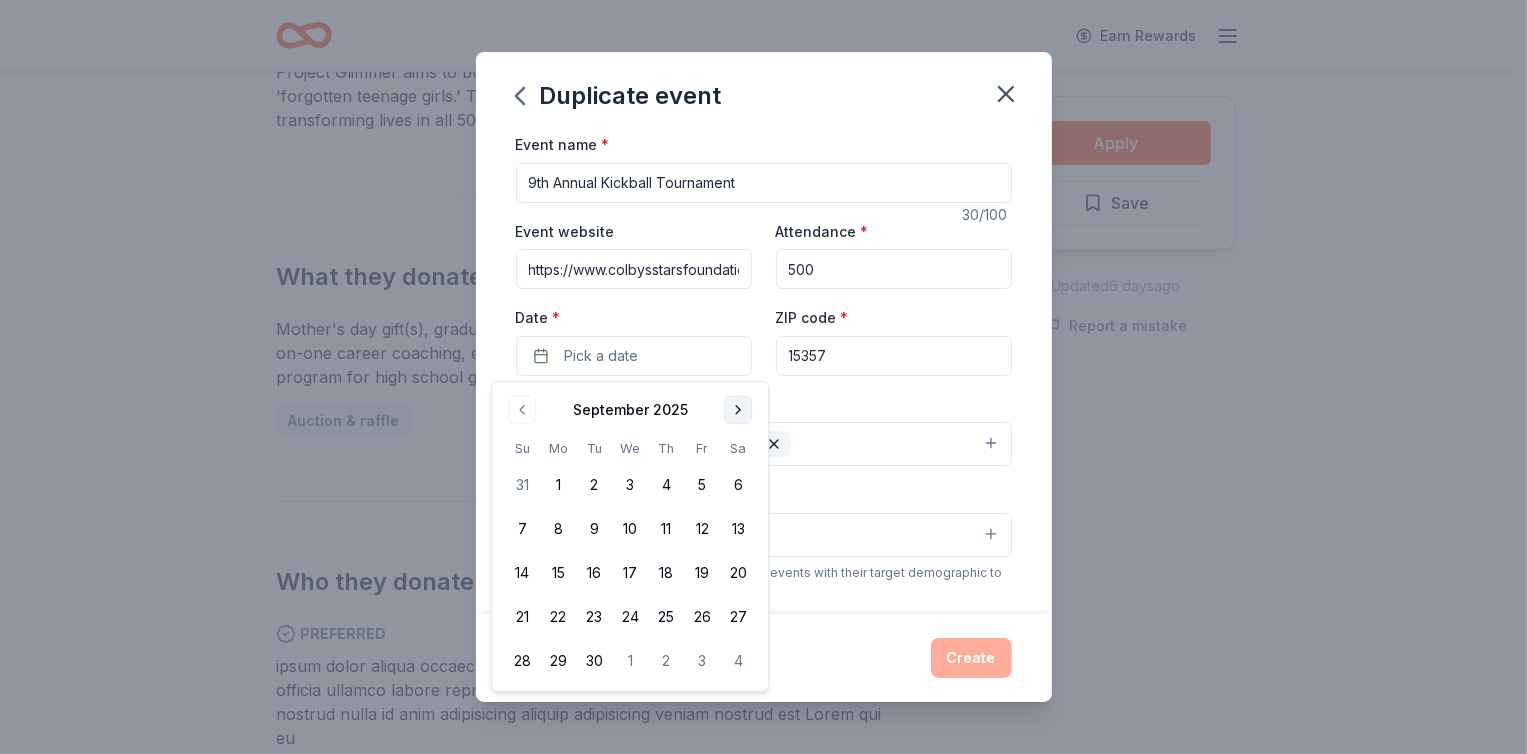 click at bounding box center [738, 410] 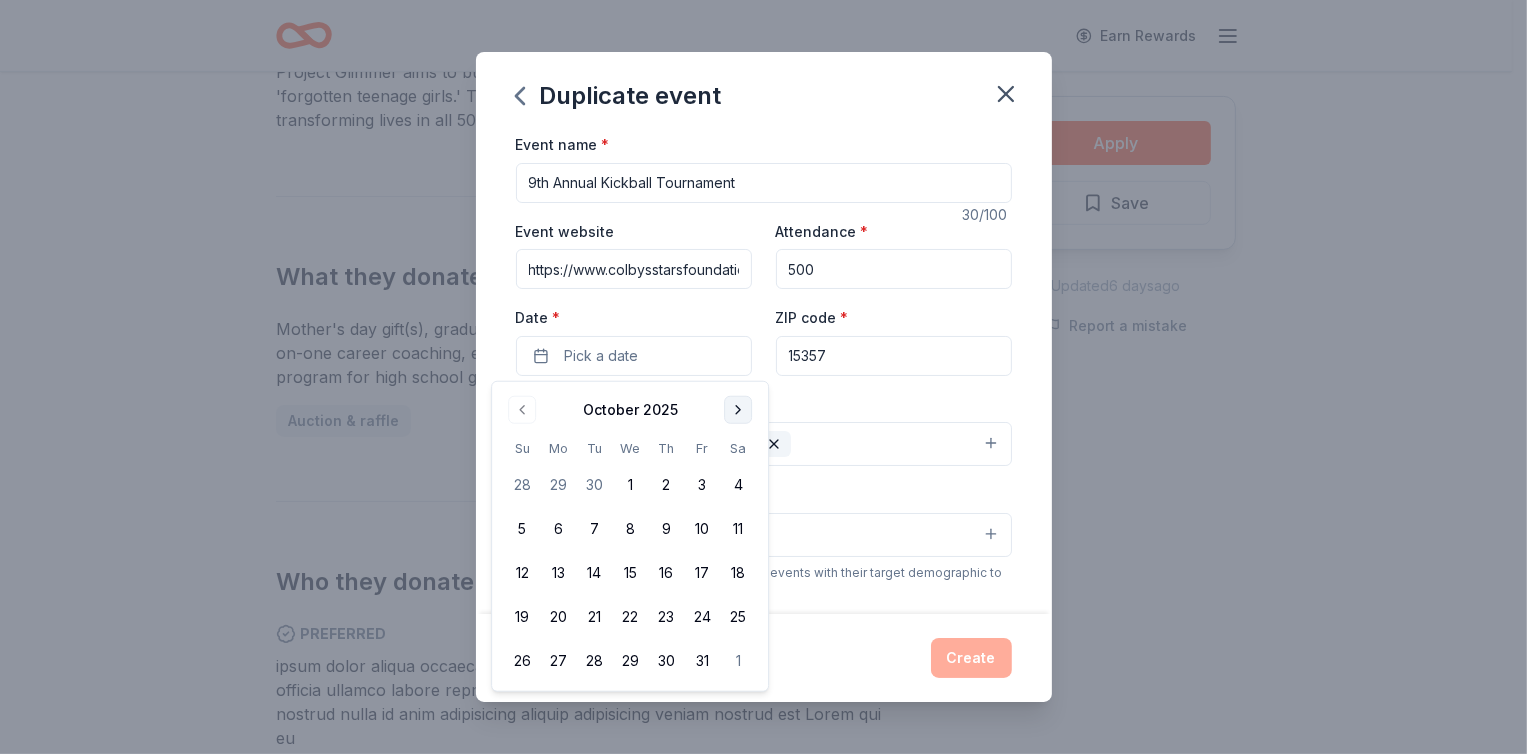 click at bounding box center (738, 410) 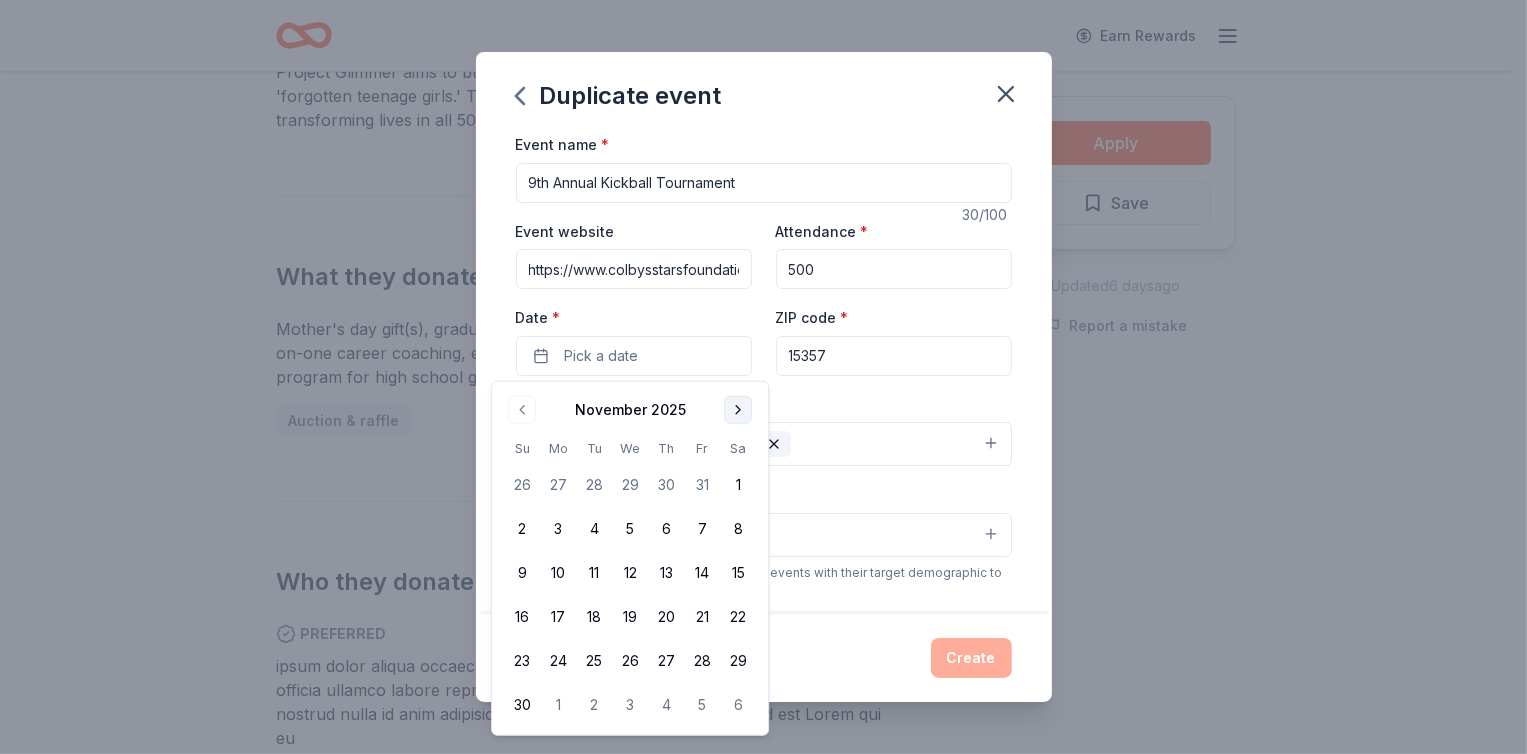 click at bounding box center [738, 410] 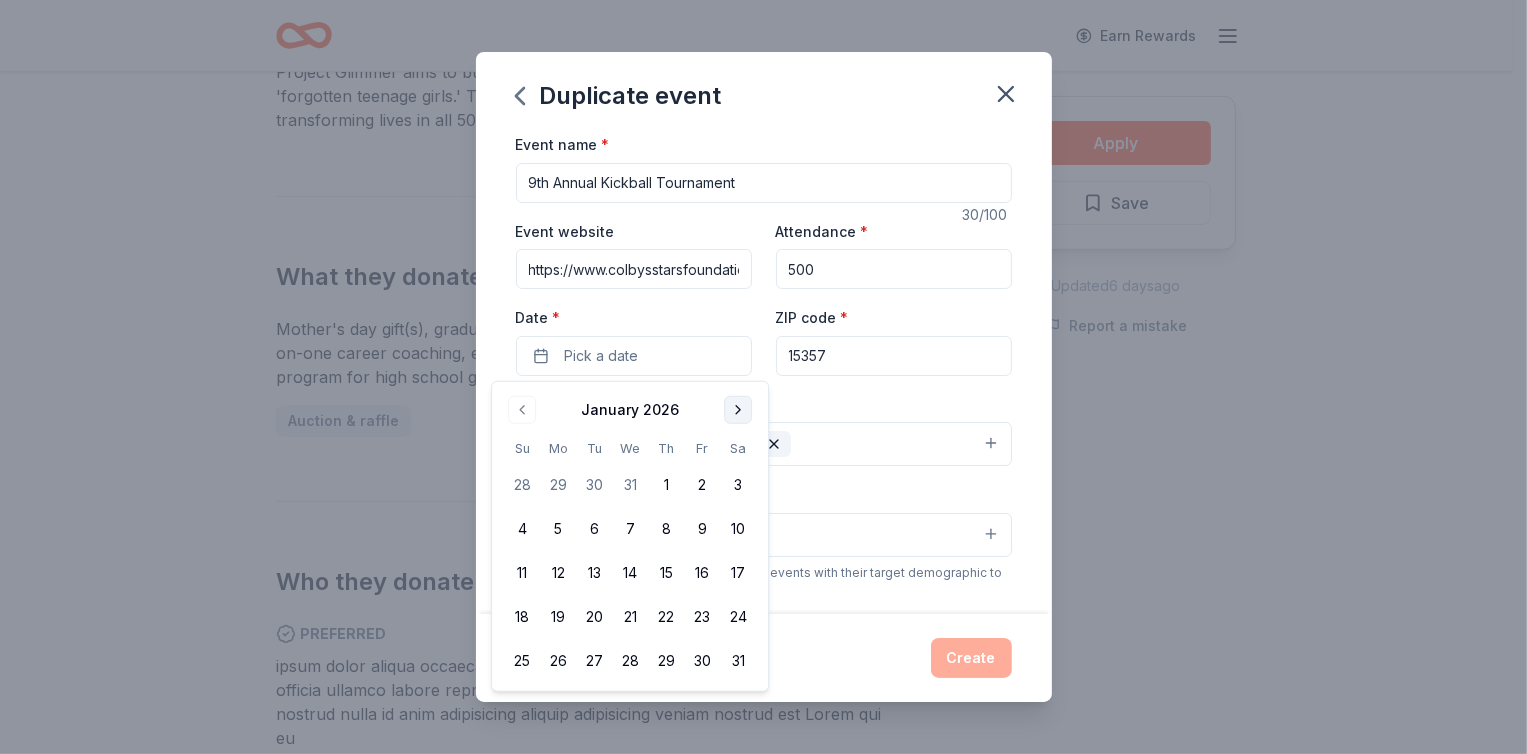 click at bounding box center (738, 410) 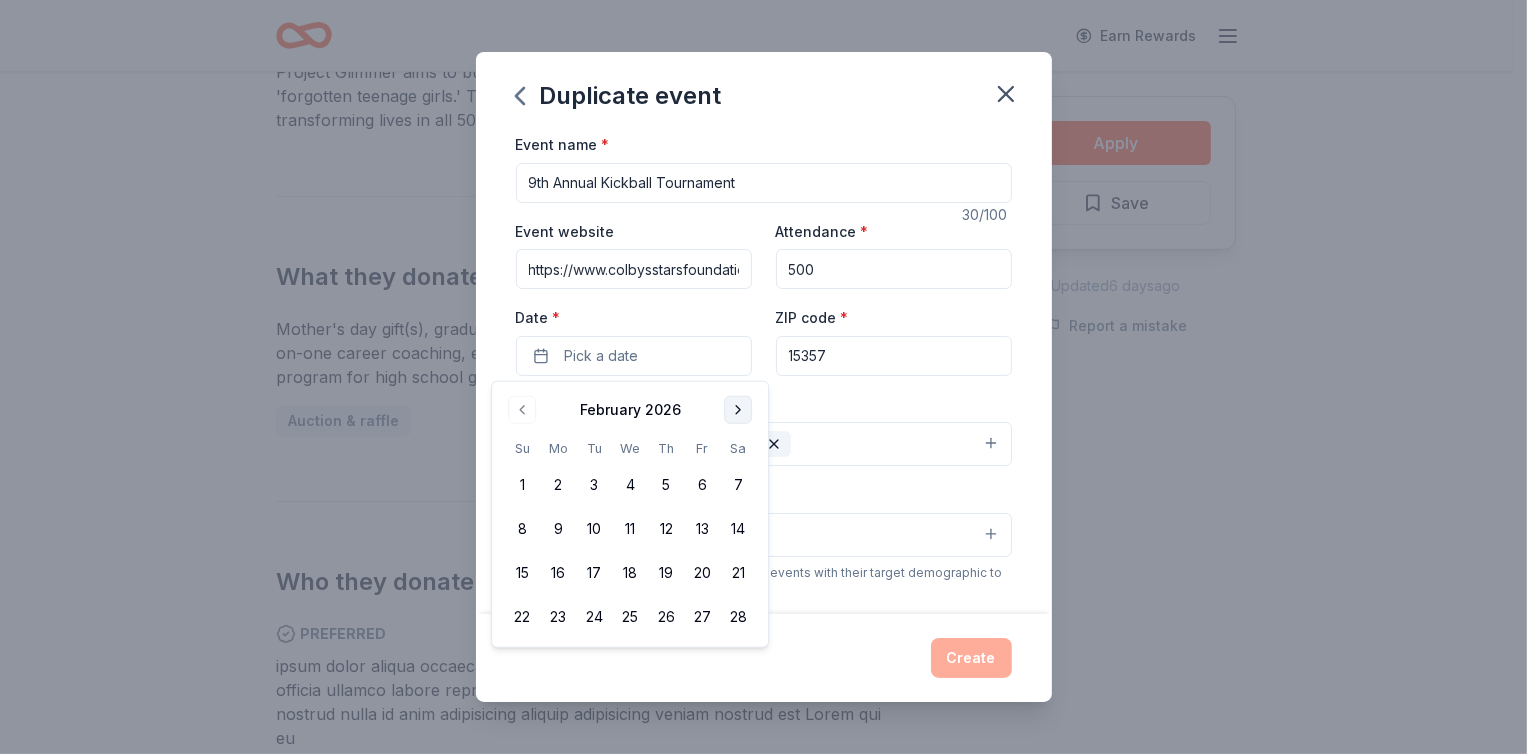 click at bounding box center (738, 410) 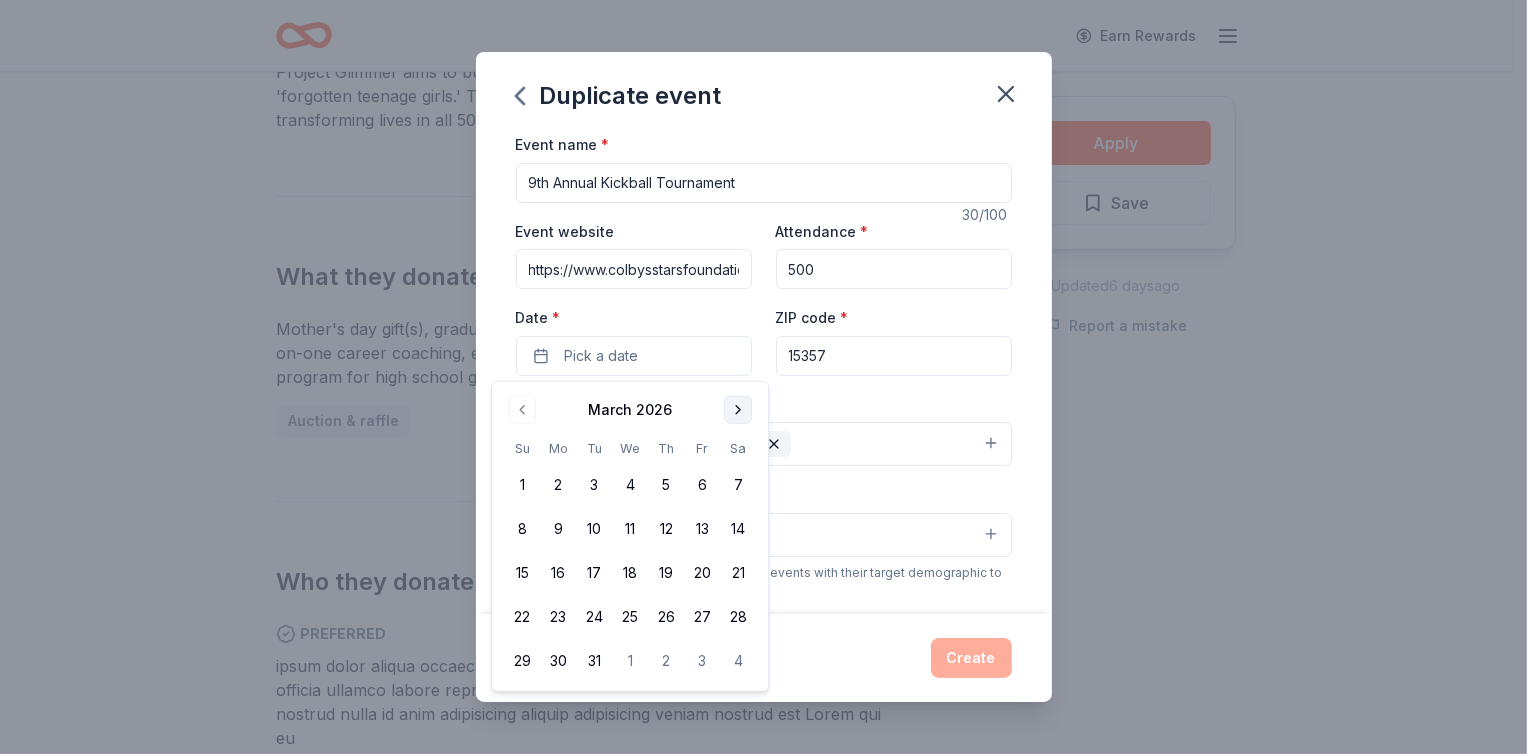 click at bounding box center [738, 410] 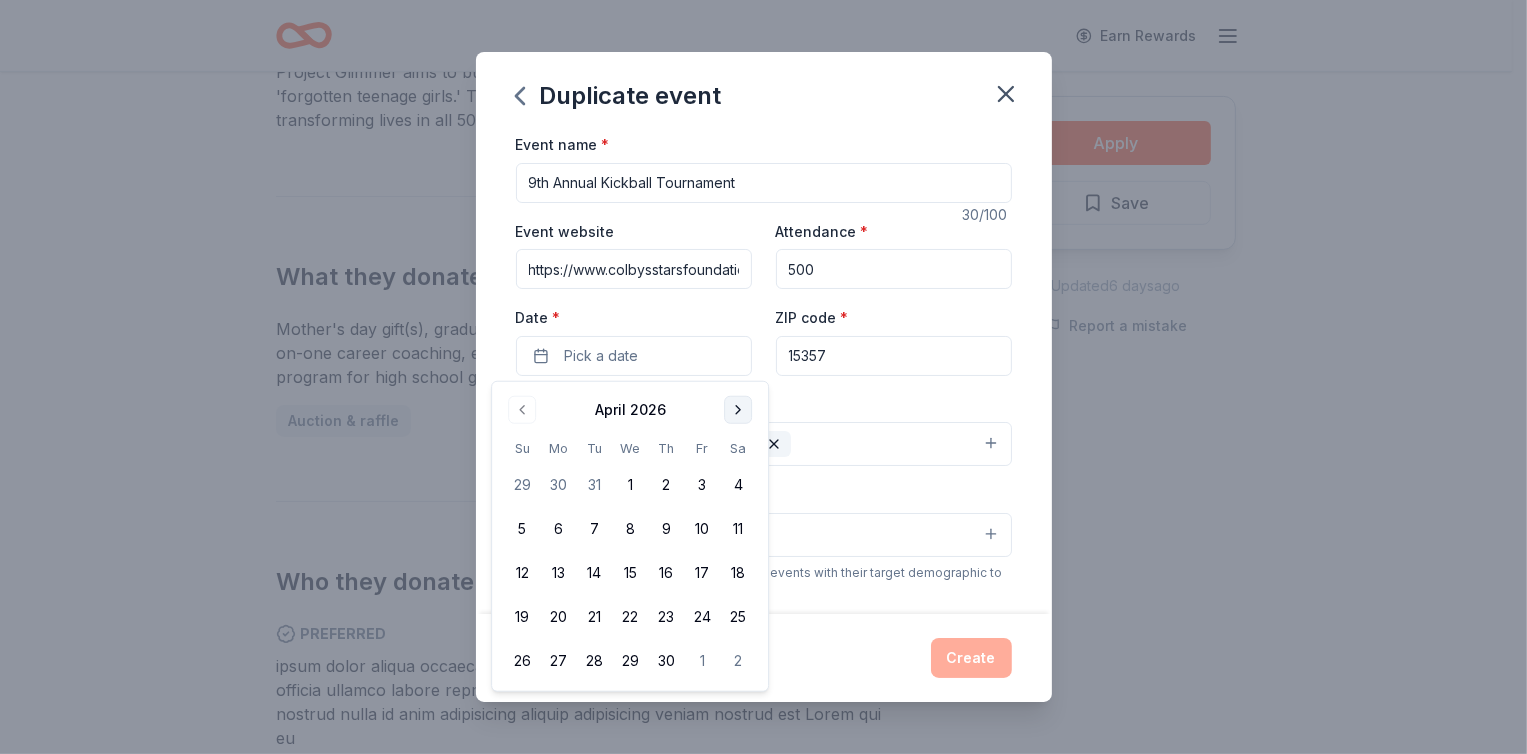 click at bounding box center (738, 410) 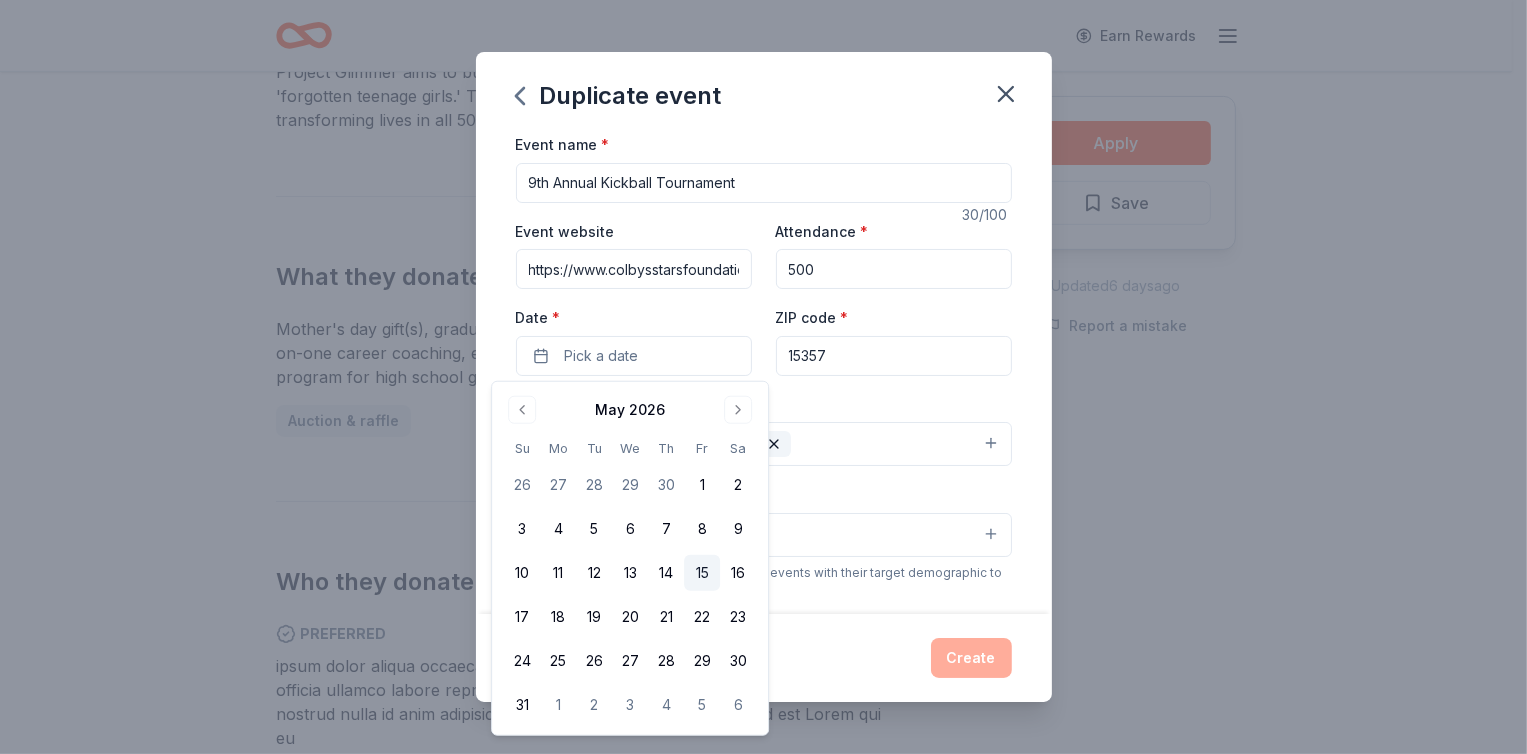 click on "15" at bounding box center (702, 573) 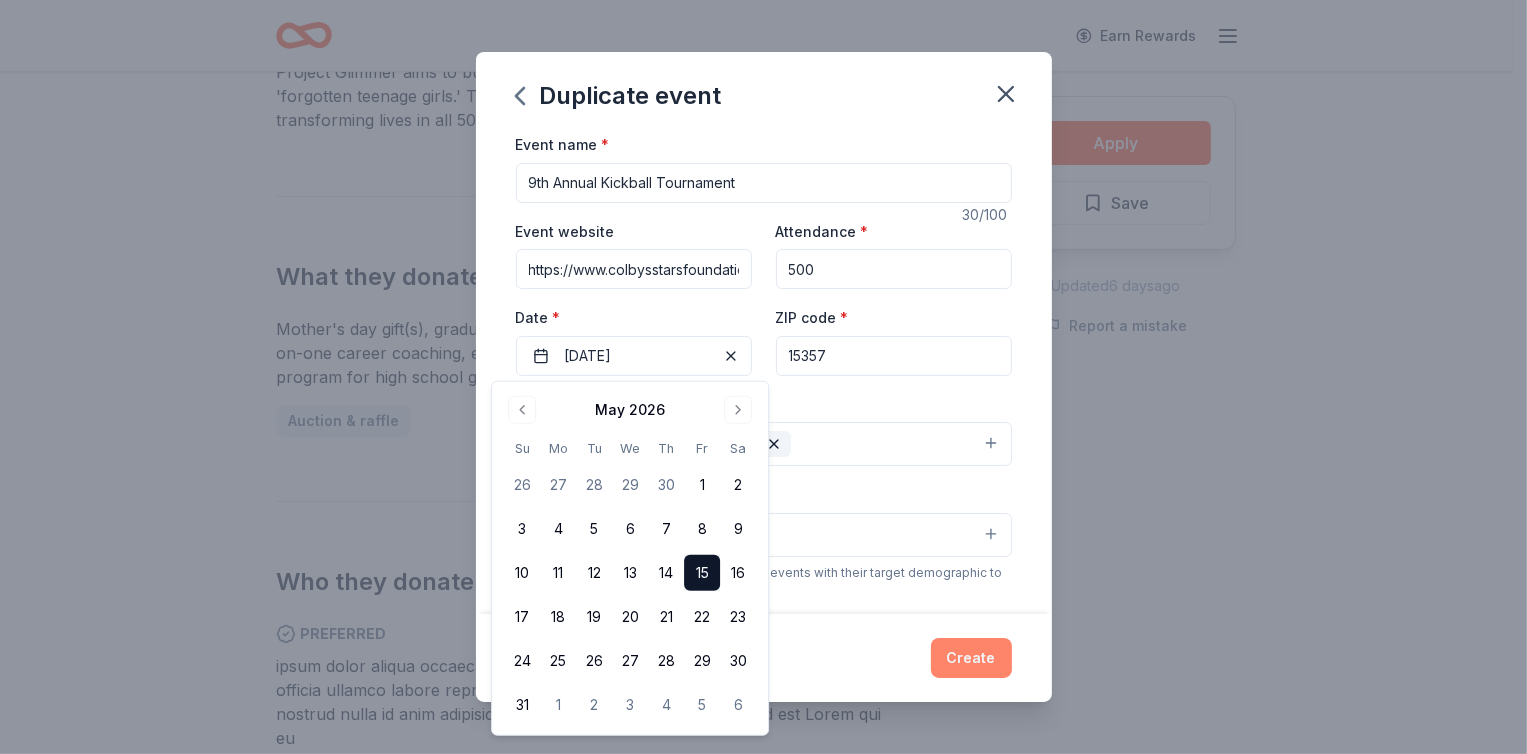 click on "Create" at bounding box center [971, 658] 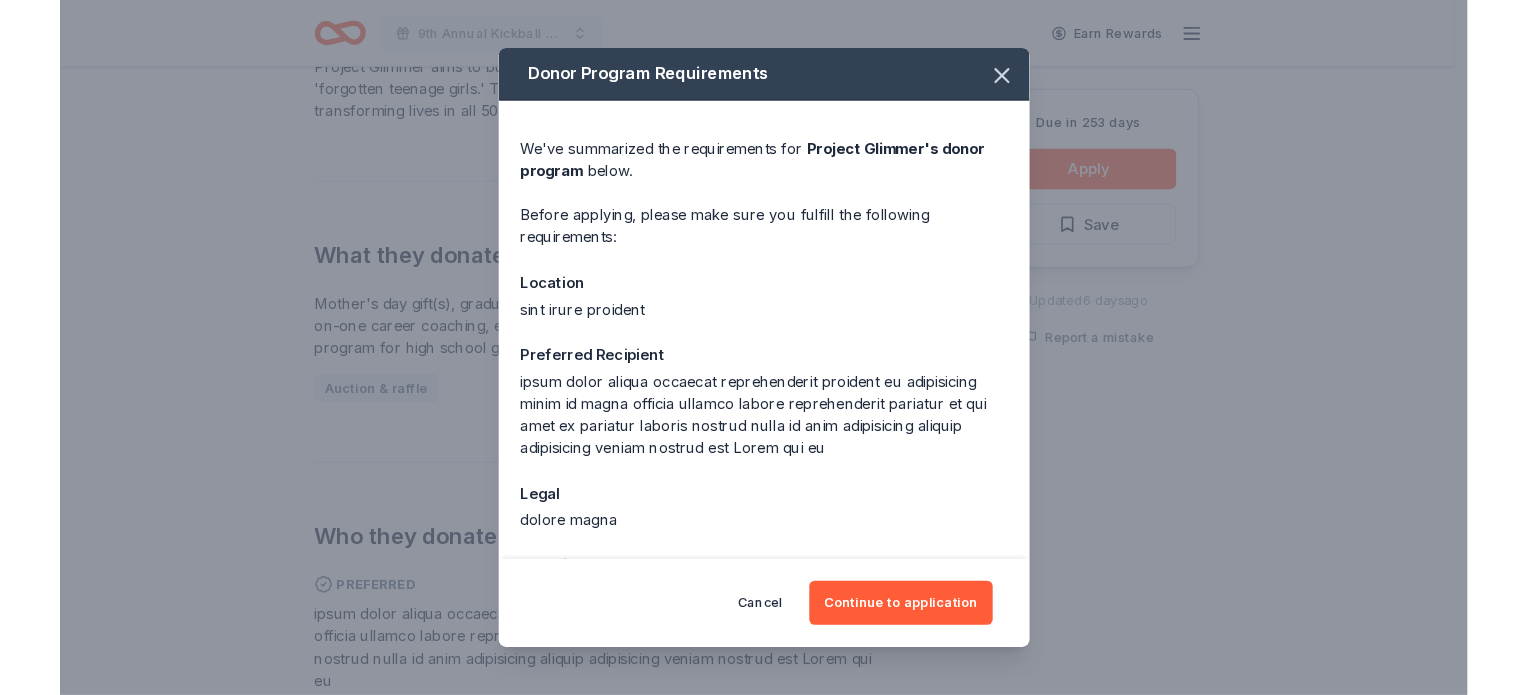 scroll, scrollTop: 76, scrollLeft: 0, axis: vertical 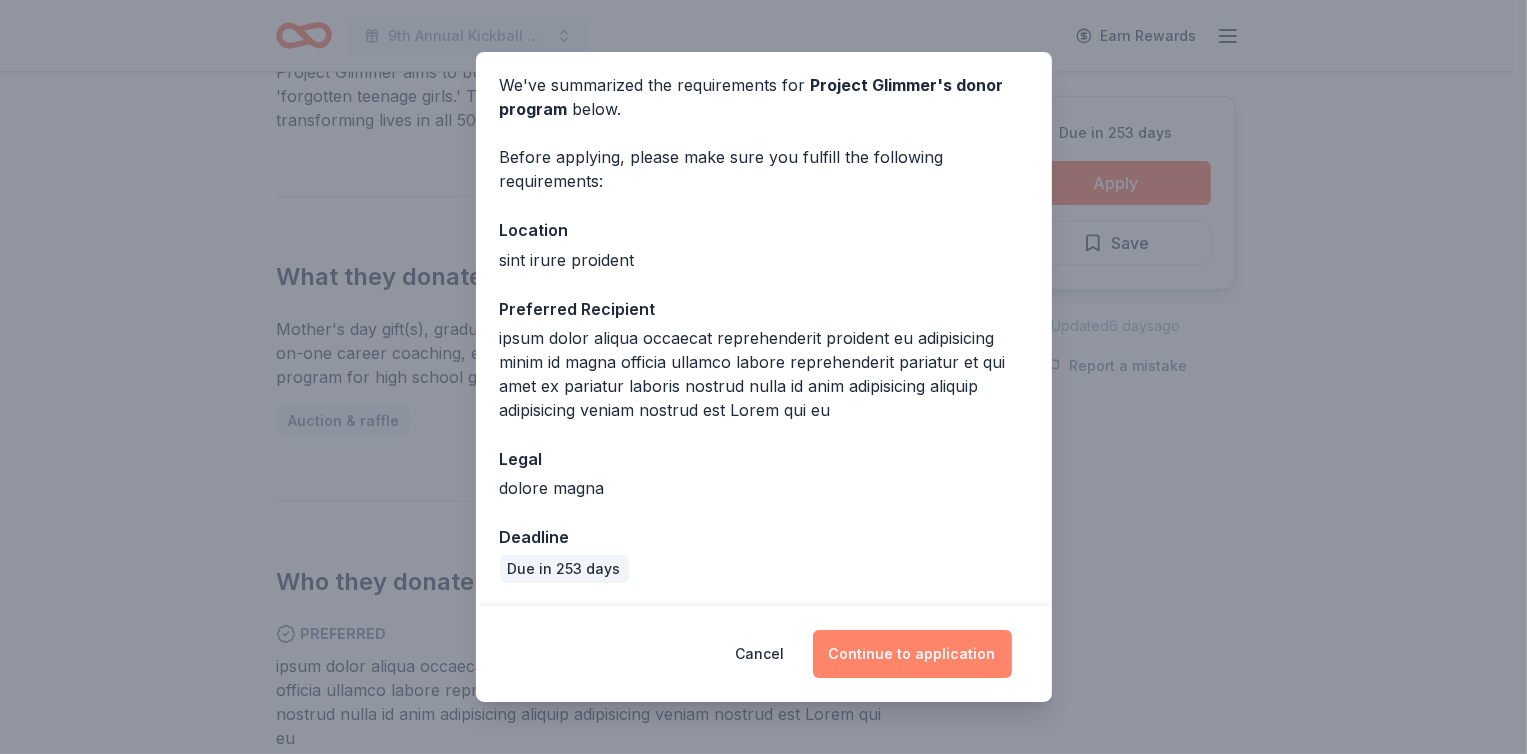 click on "Continue to application" at bounding box center (912, 654) 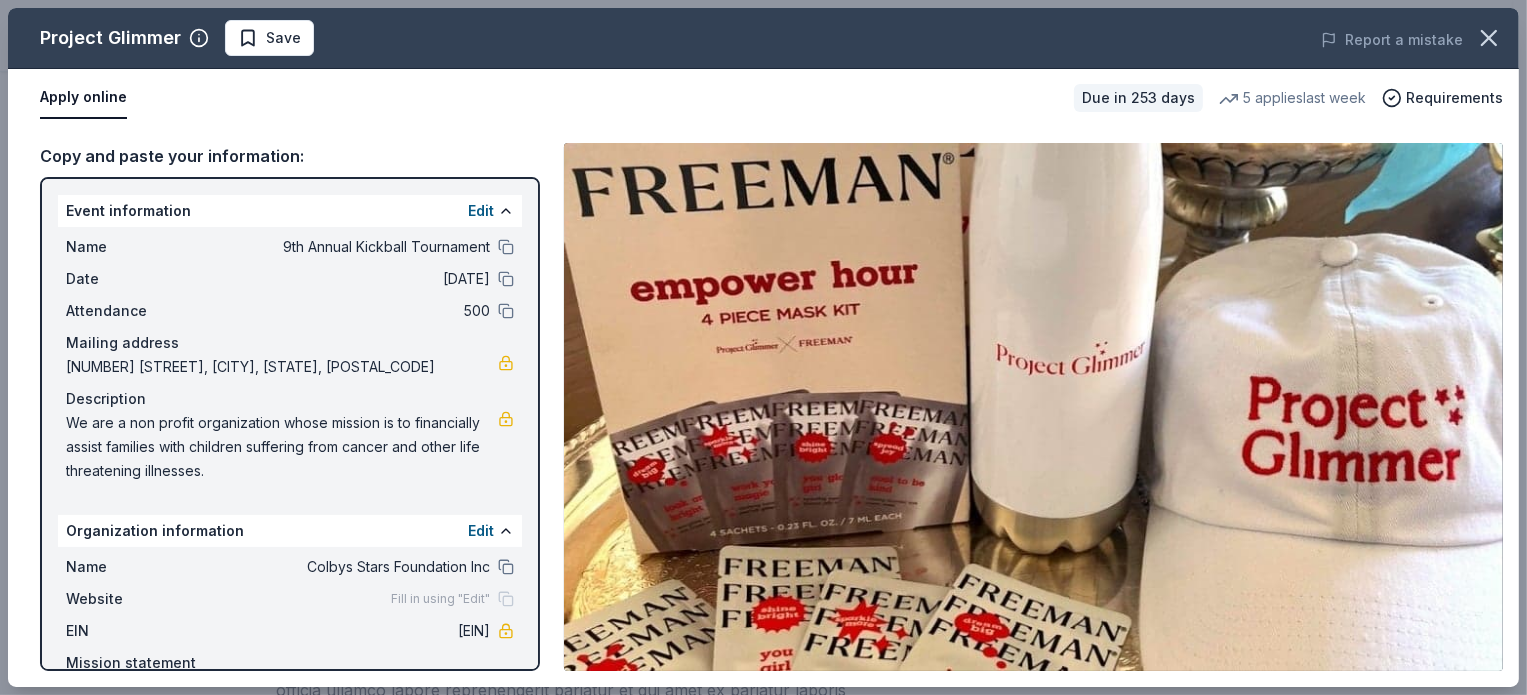 scroll, scrollTop: 100, scrollLeft: 0, axis: vertical 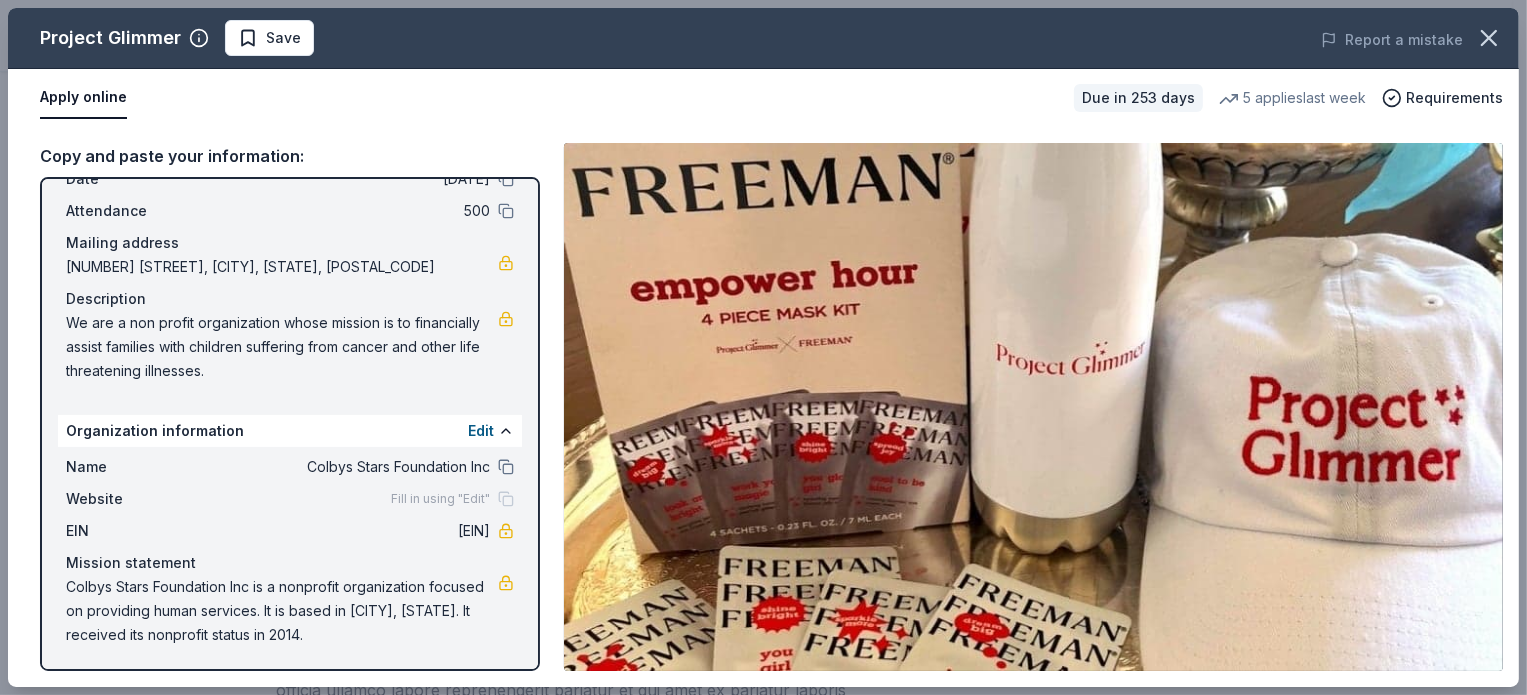 click on "Copy and paste your information:" at bounding box center (290, 156) 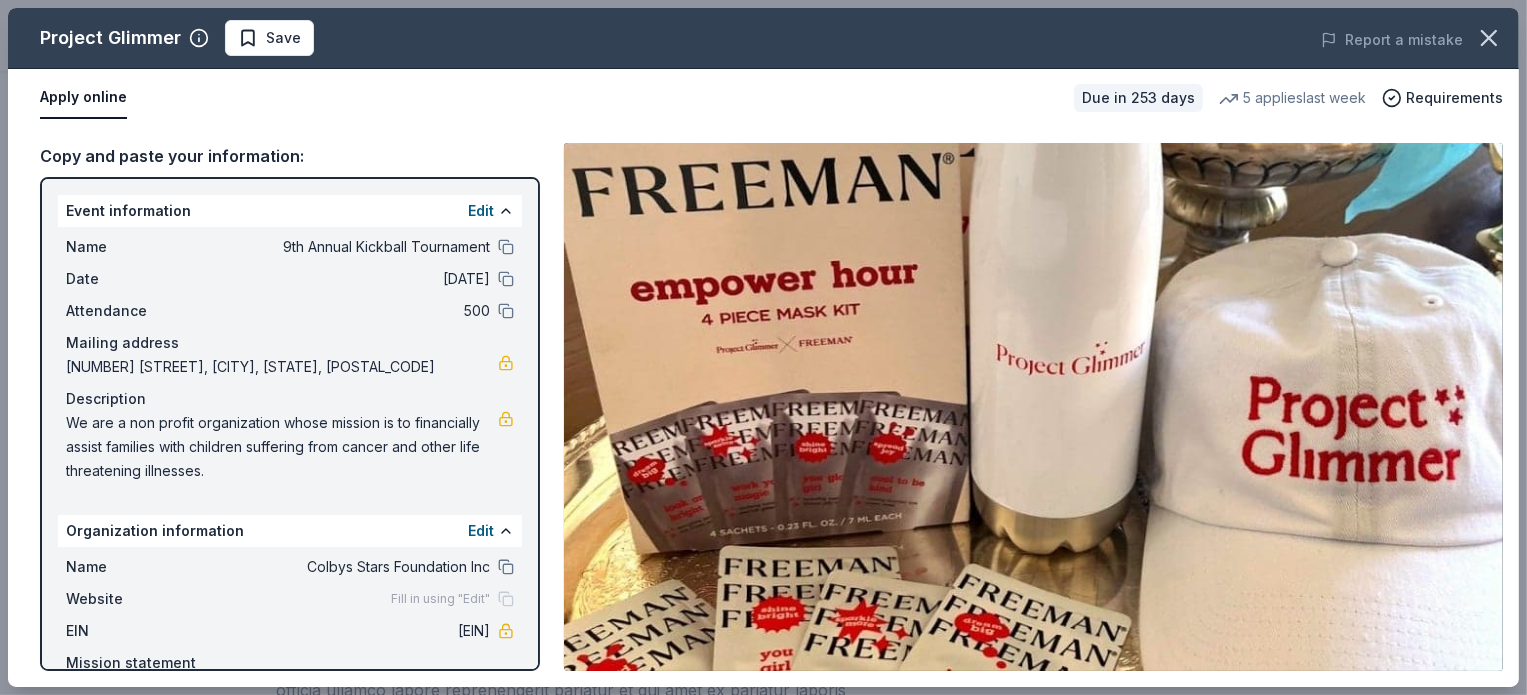 click on "Apply online" at bounding box center [83, 98] 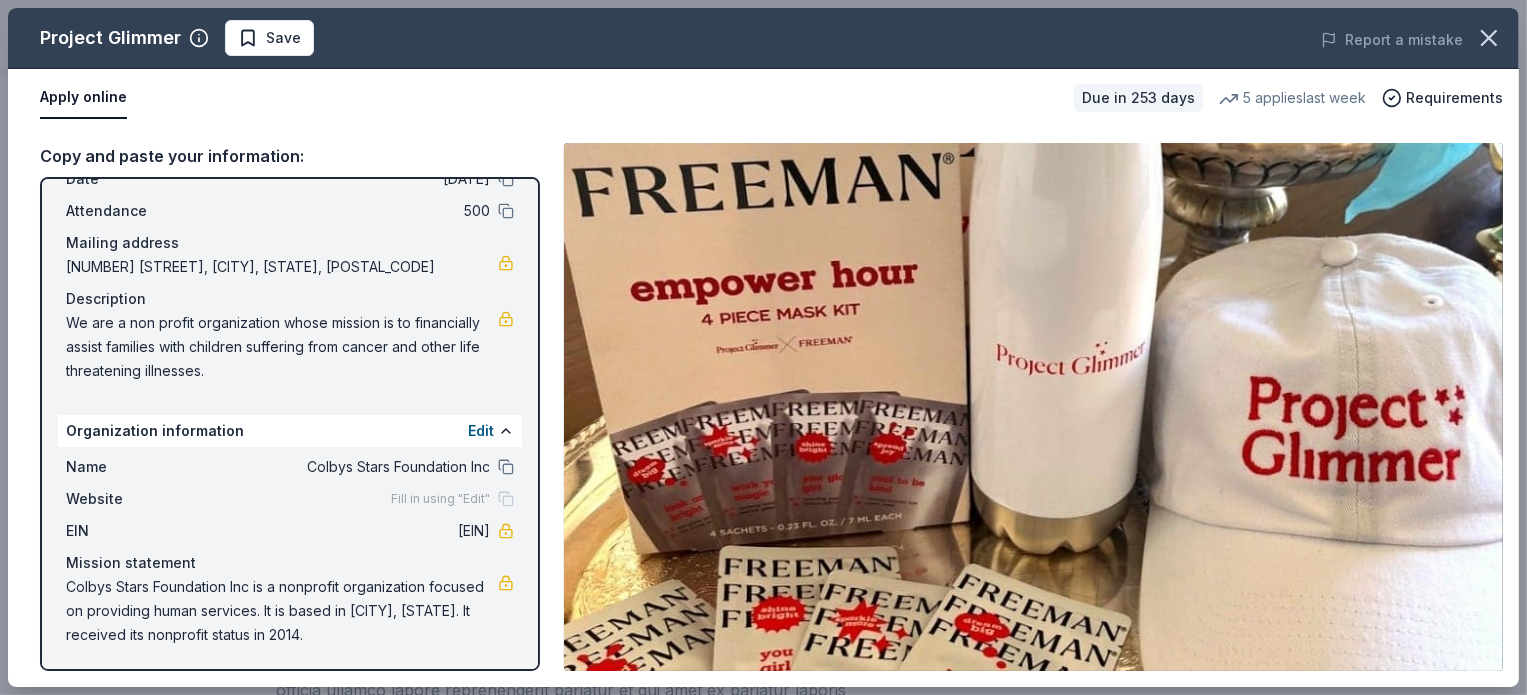drag, startPoint x: 1515, startPoint y: 314, endPoint x: 1515, endPoint y: 736, distance: 422 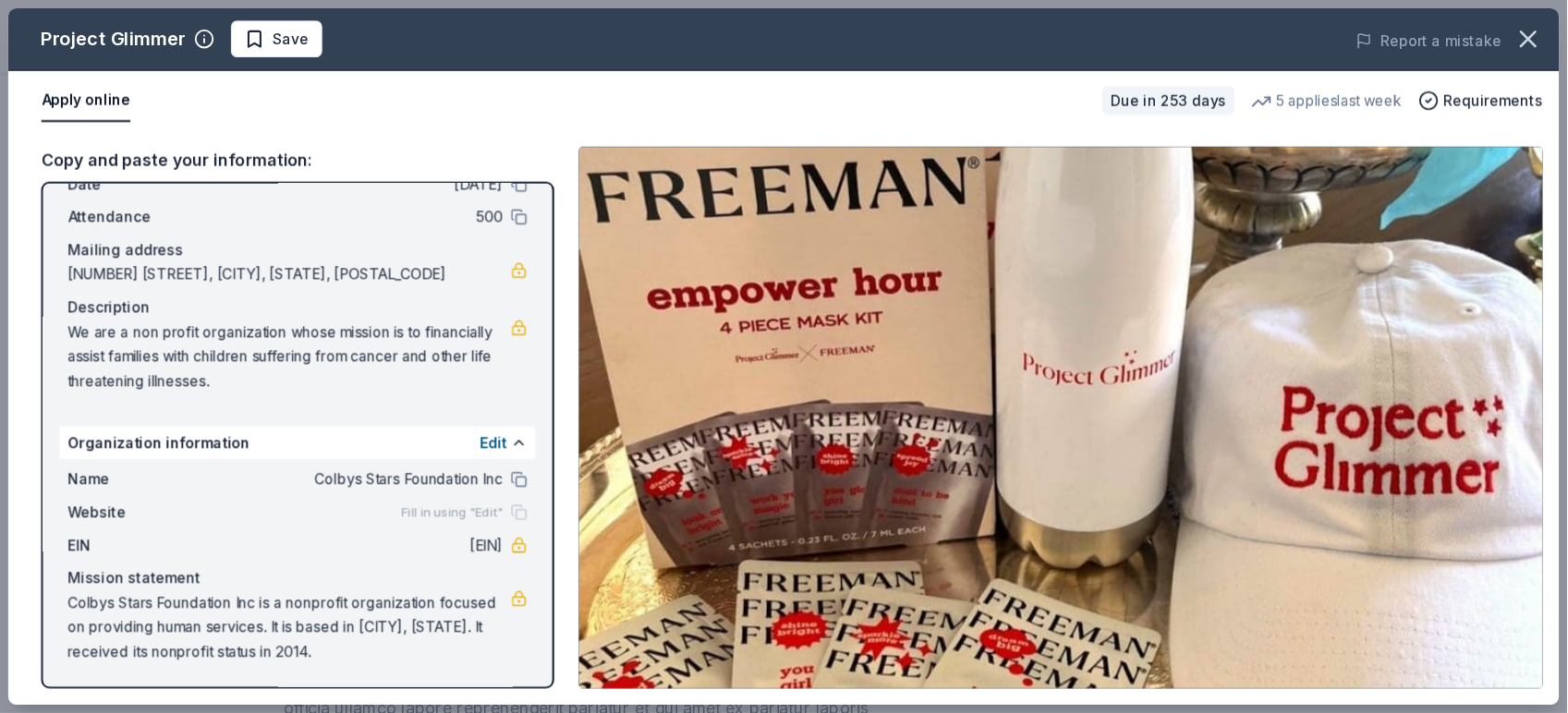 scroll, scrollTop: 610, scrollLeft: 0, axis: vertical 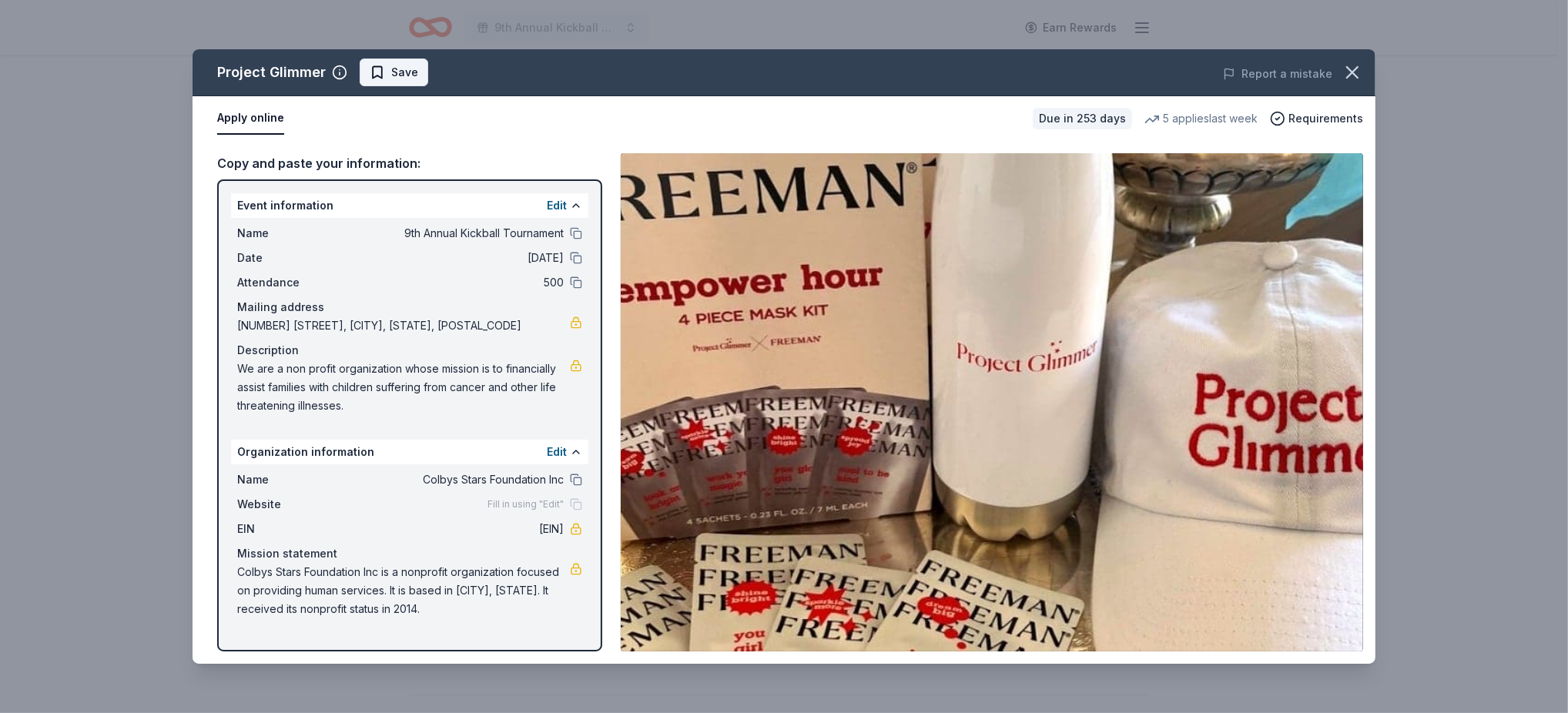 click on "Save" at bounding box center (404, 72) 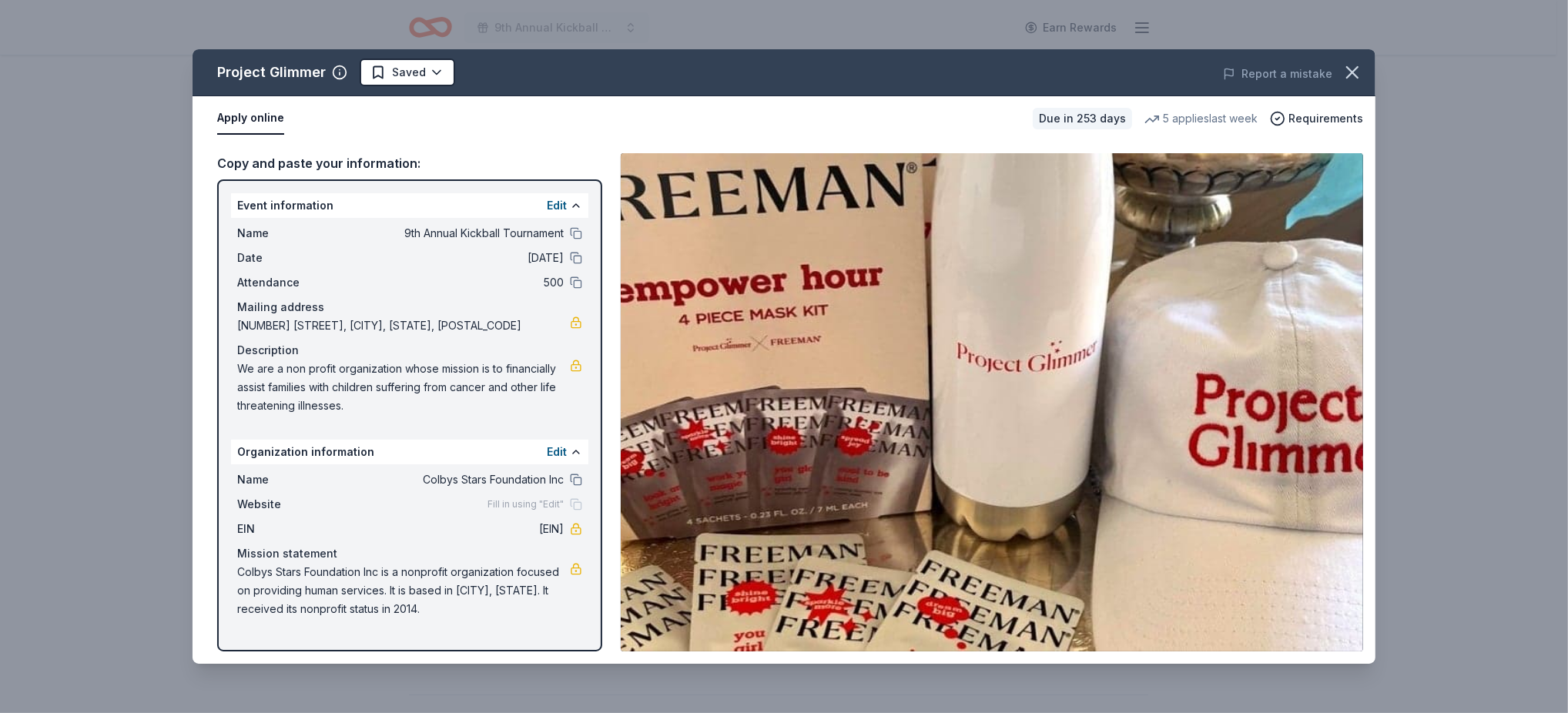 click on "Apply online" at bounding box center (250, 119) 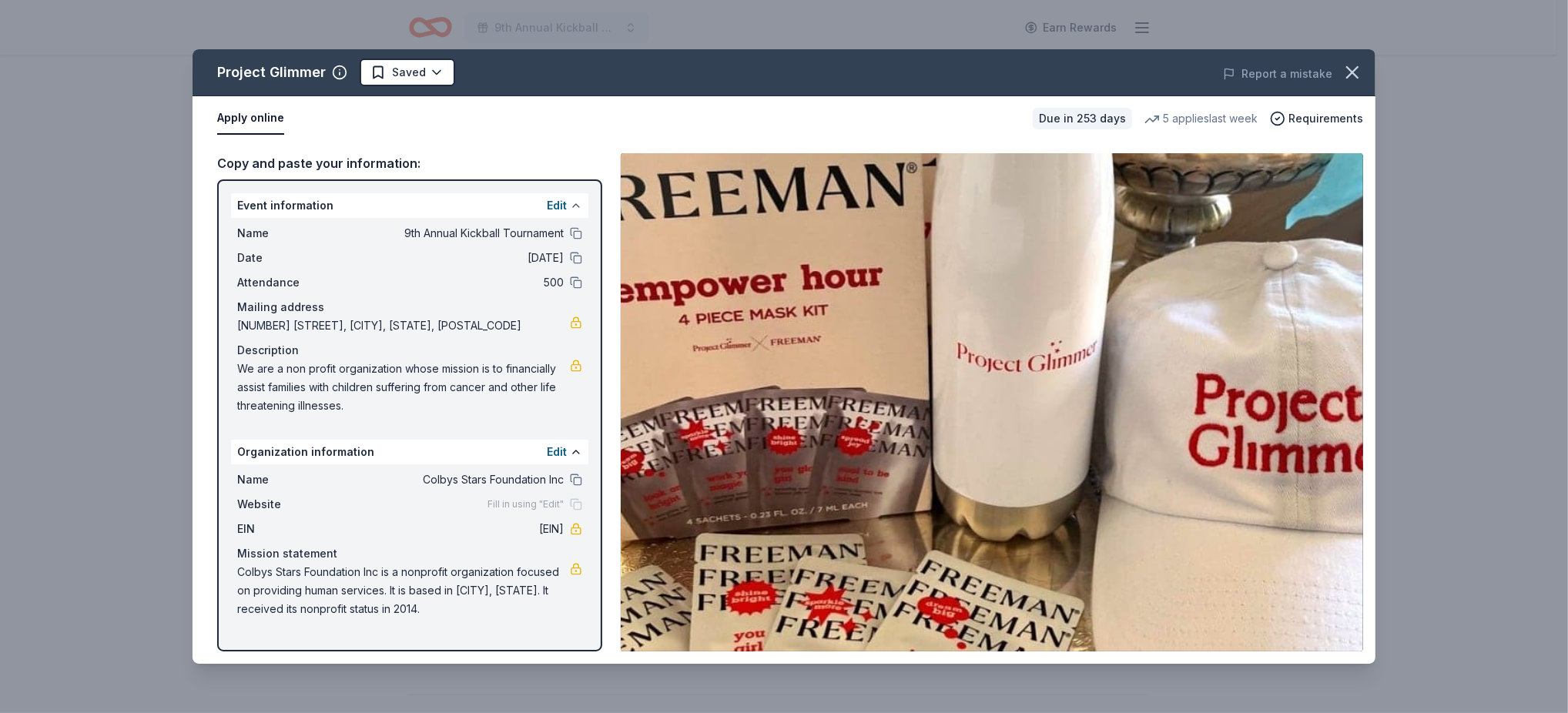 click at bounding box center (576, 206) 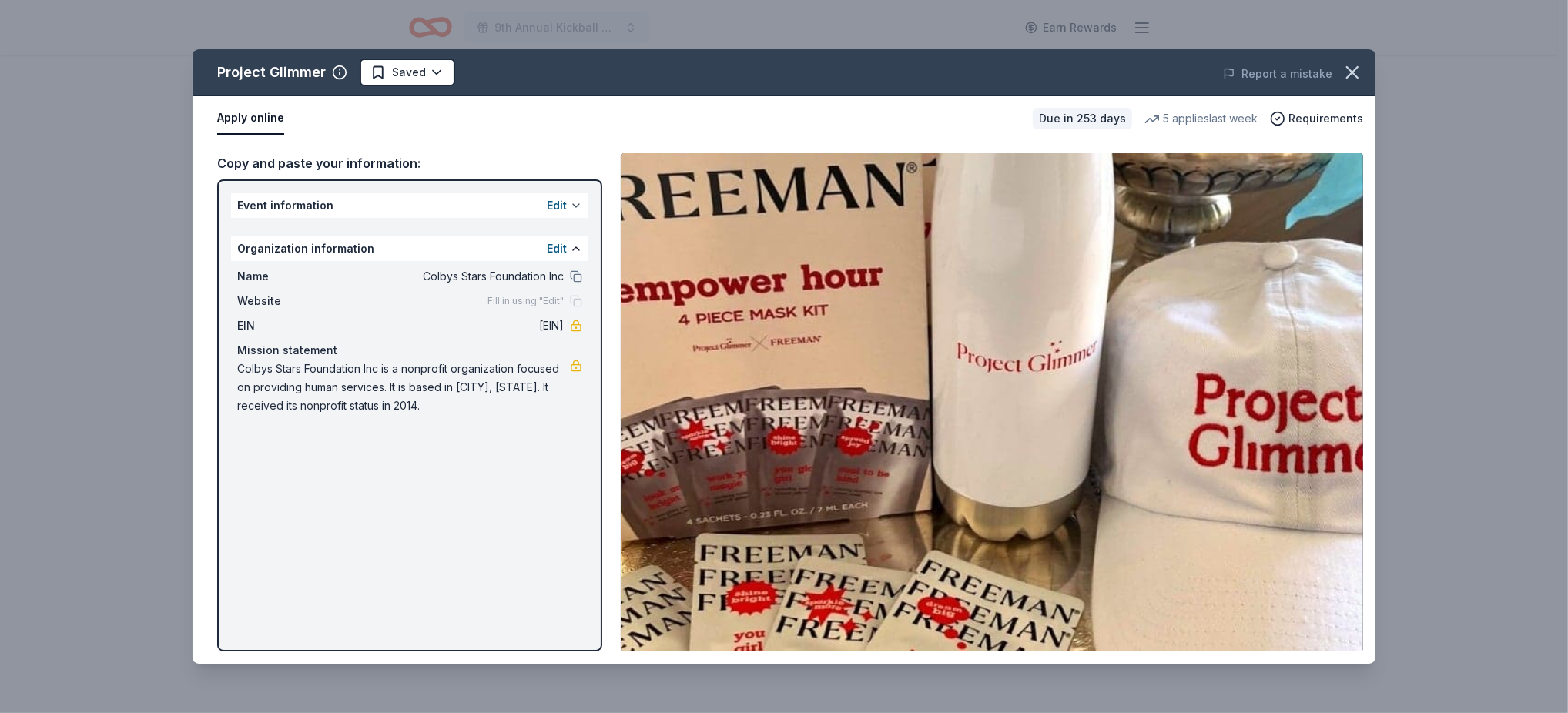 click at bounding box center (576, 206) 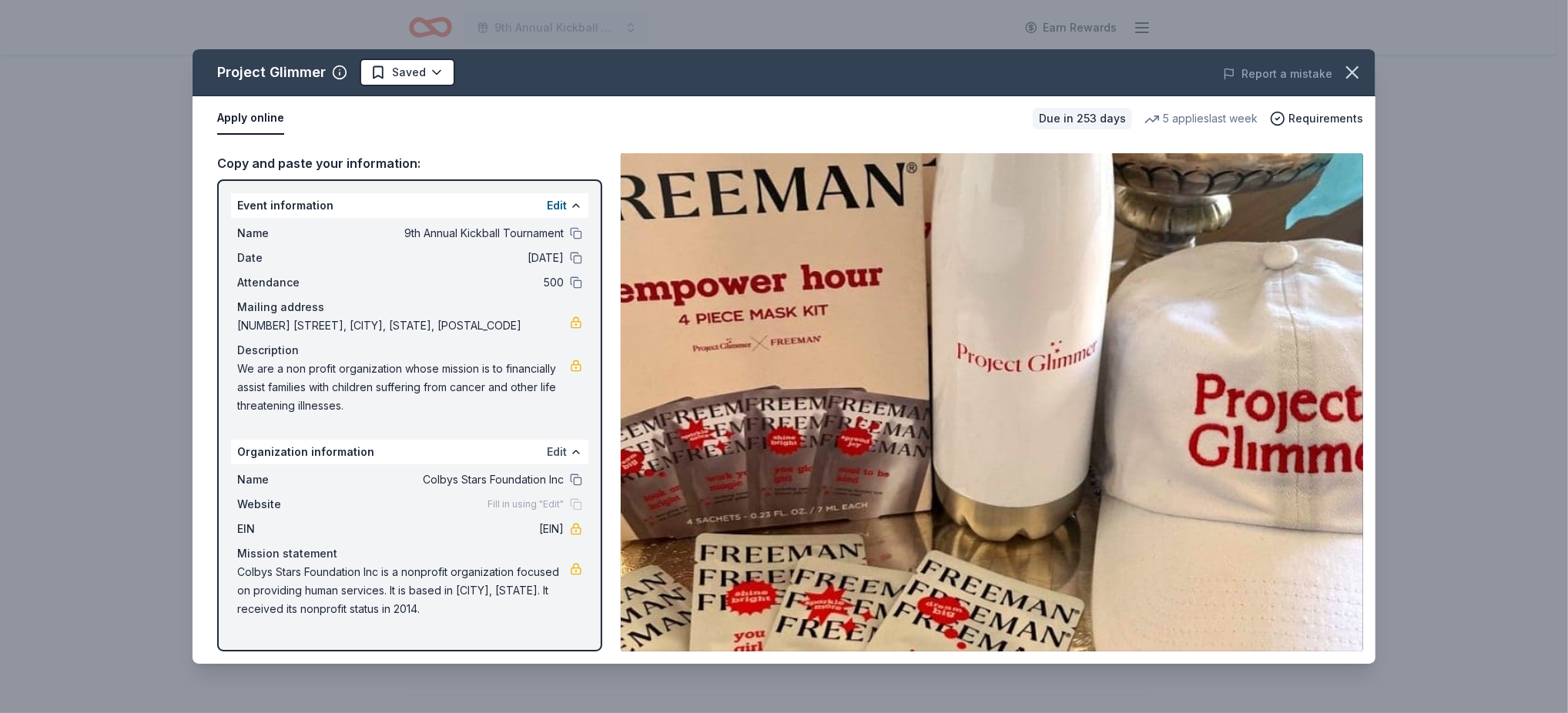 click on "Edit" at bounding box center (557, 452) 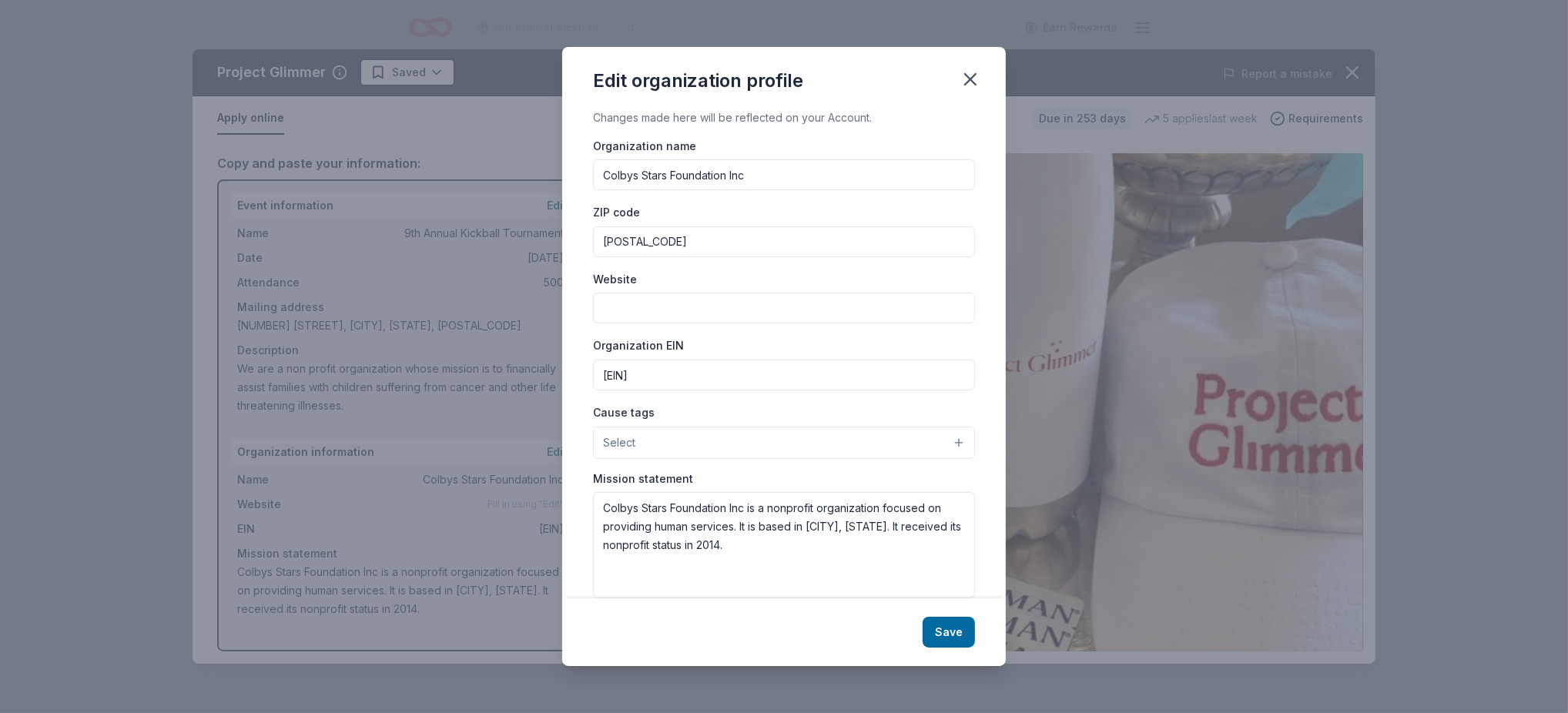 click on "Website" at bounding box center [784, 308] 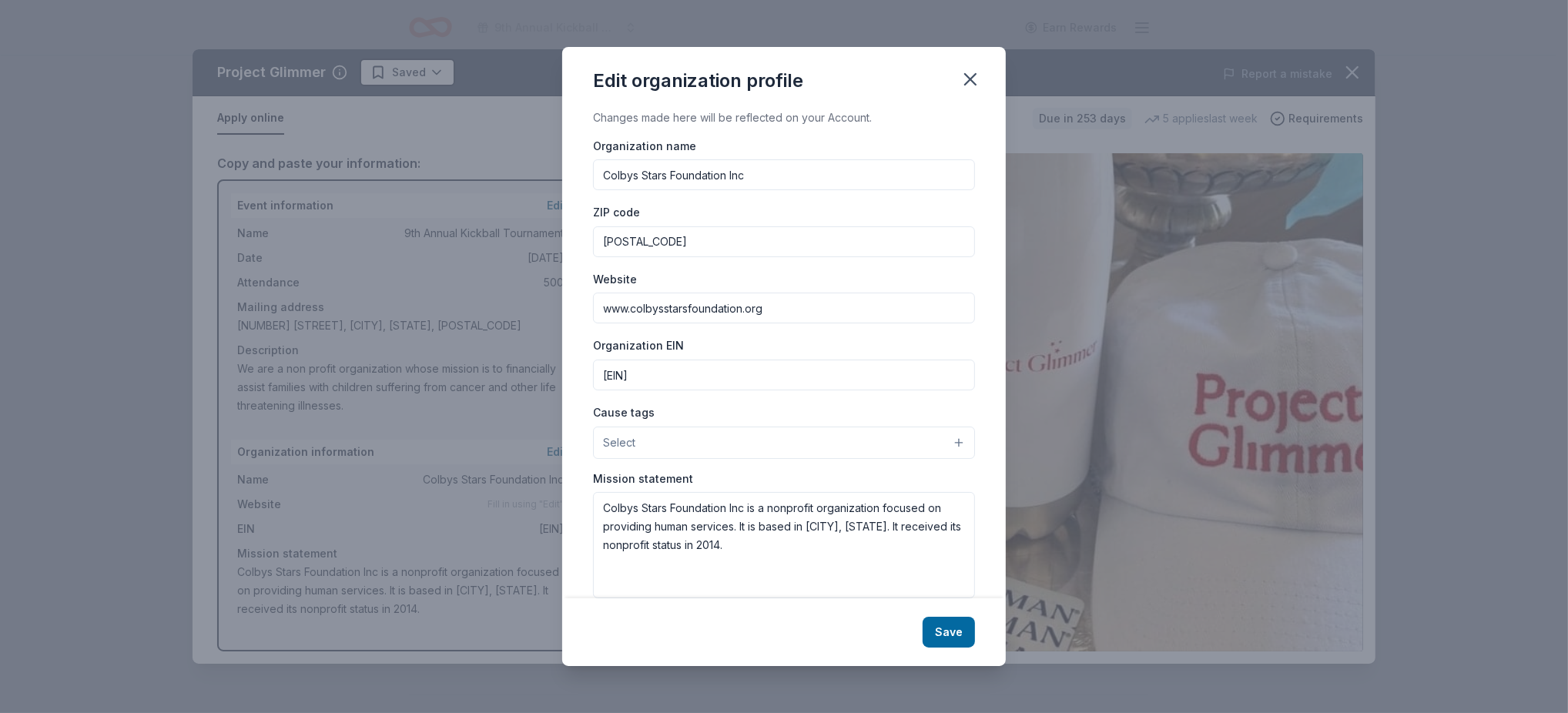 type on "www.colbysstarsfoundation.org" 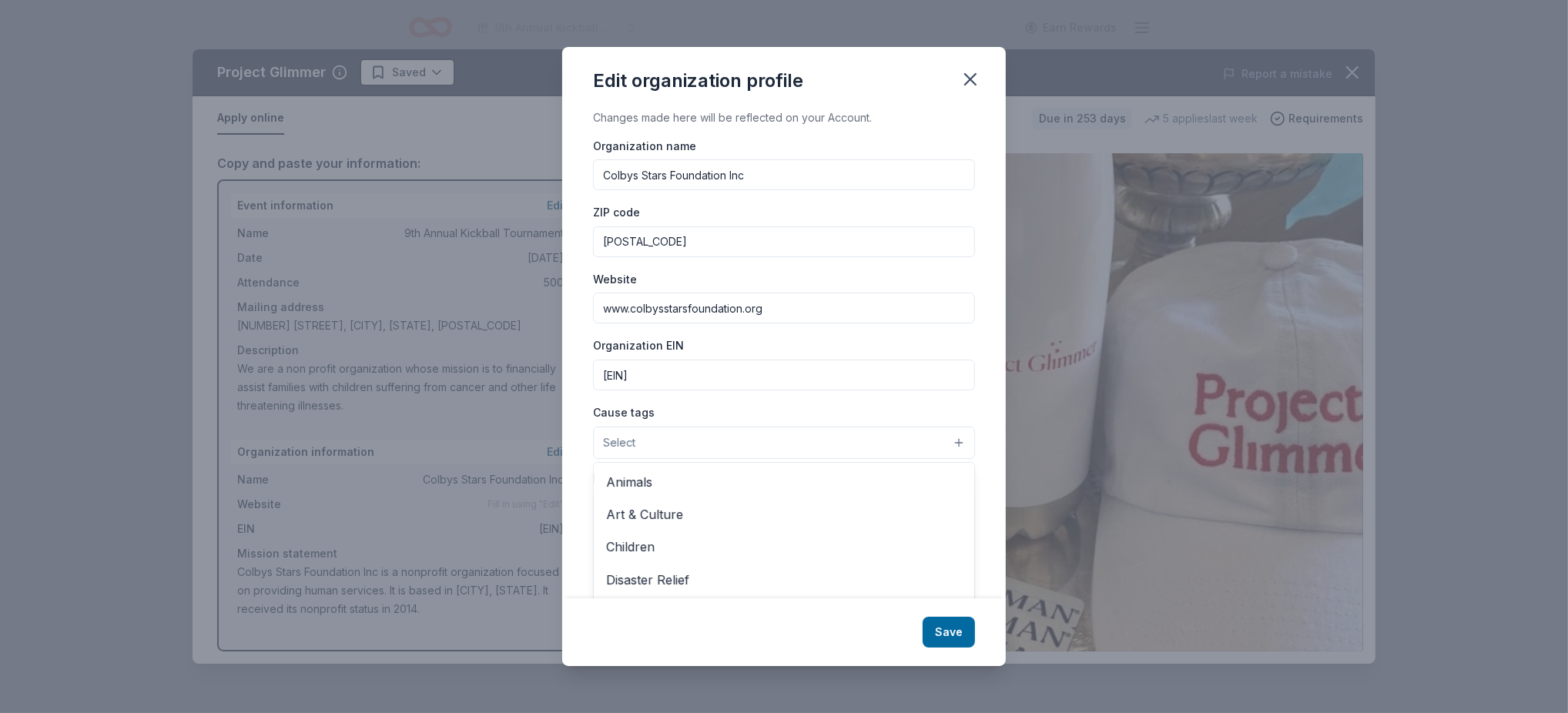 scroll, scrollTop: 5, scrollLeft: 0, axis: vertical 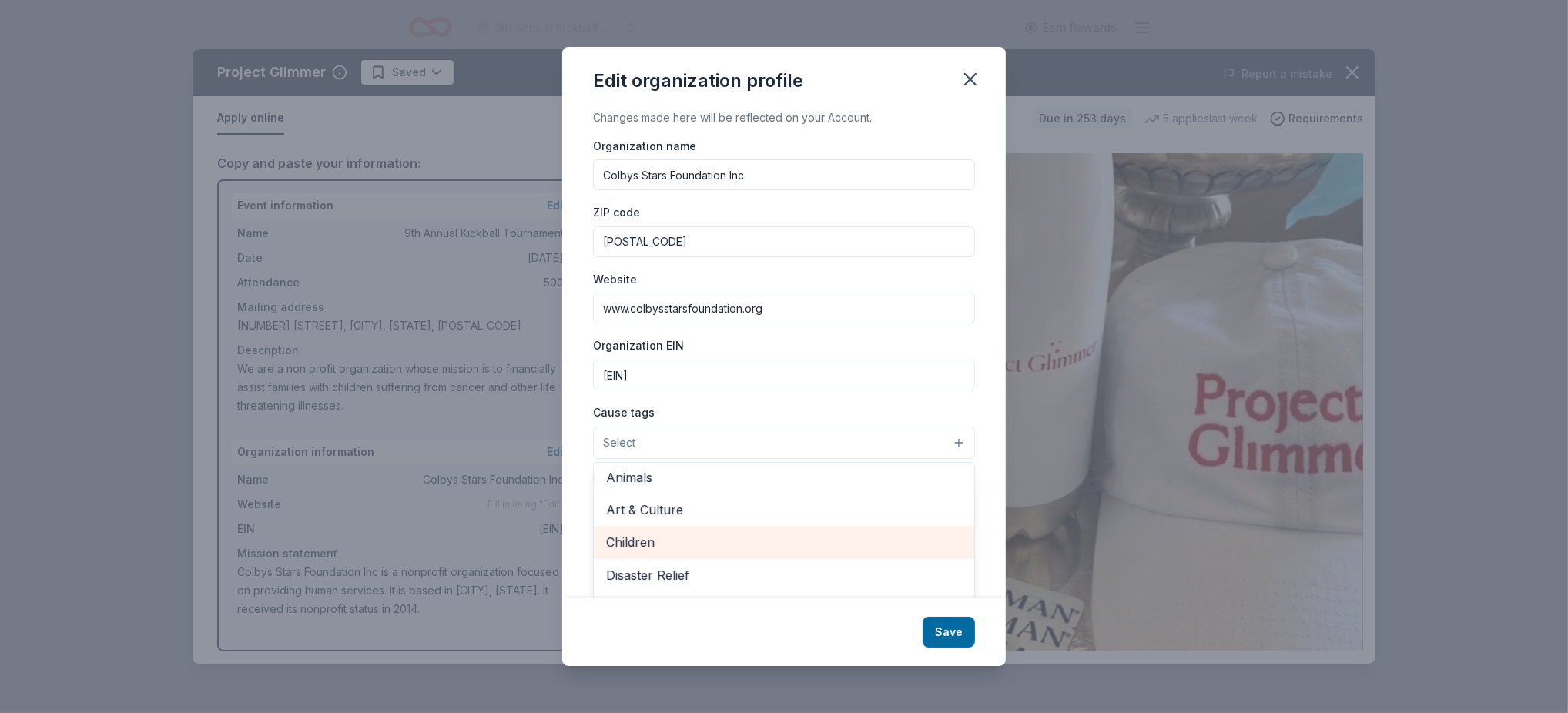 click on "Children" at bounding box center [784, 542] 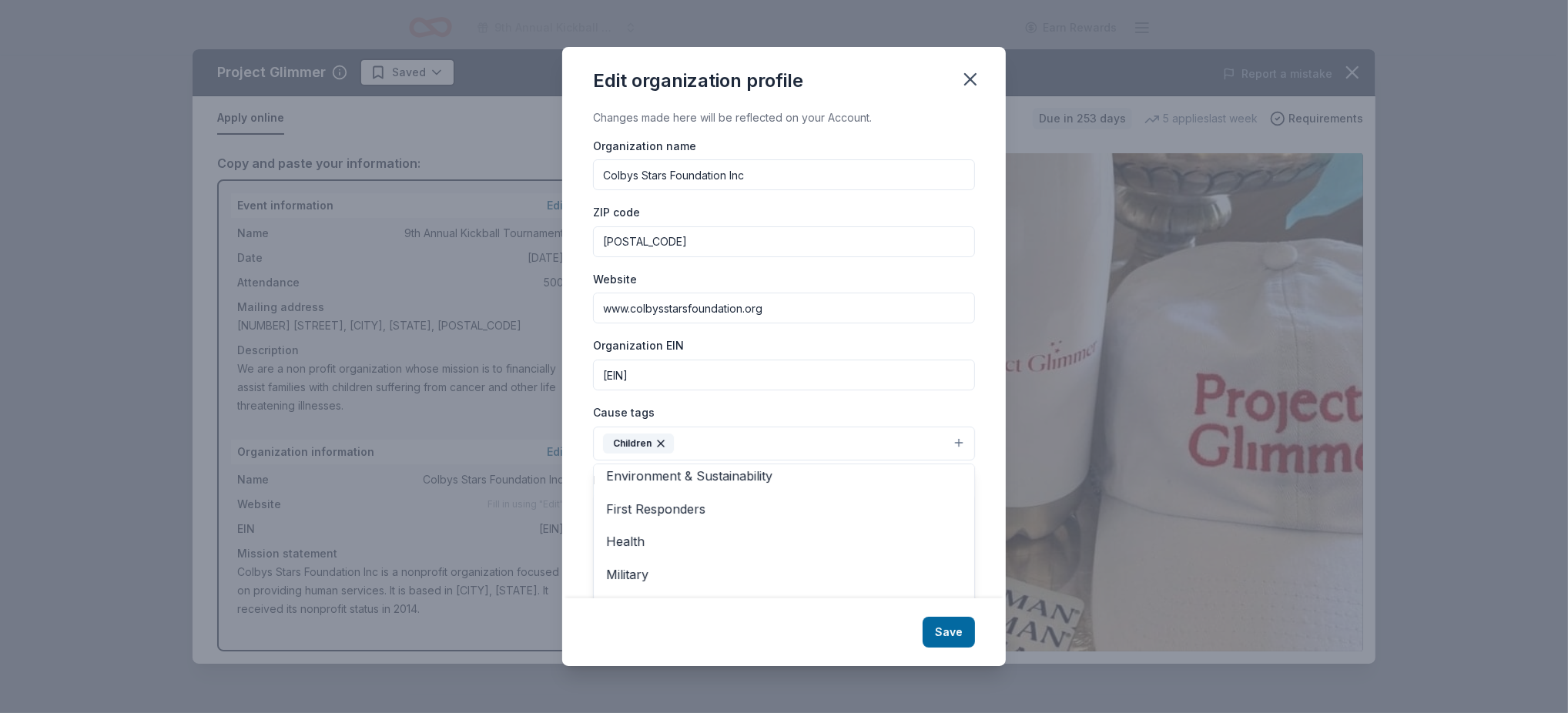 scroll, scrollTop: 144, scrollLeft: 0, axis: vertical 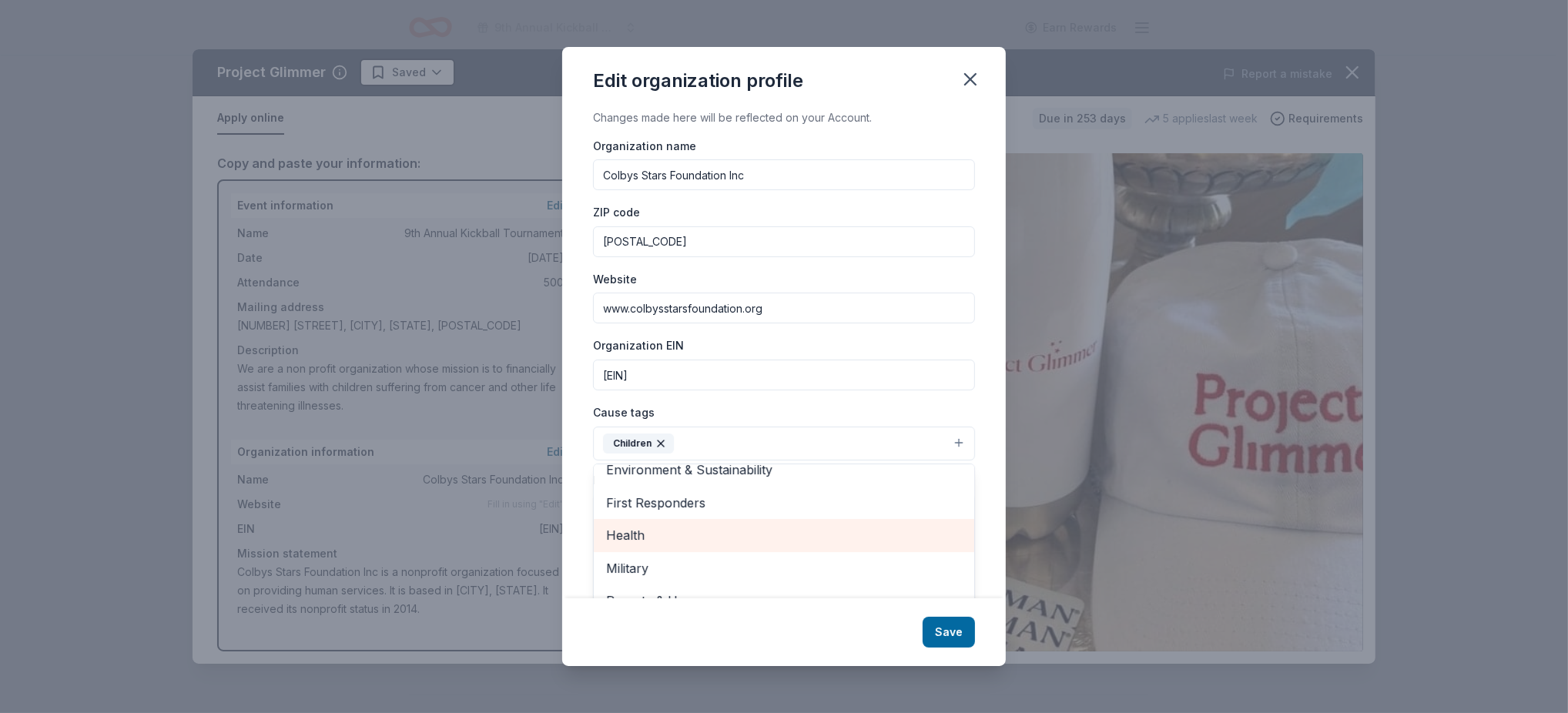 click on "Health" at bounding box center (784, 535) 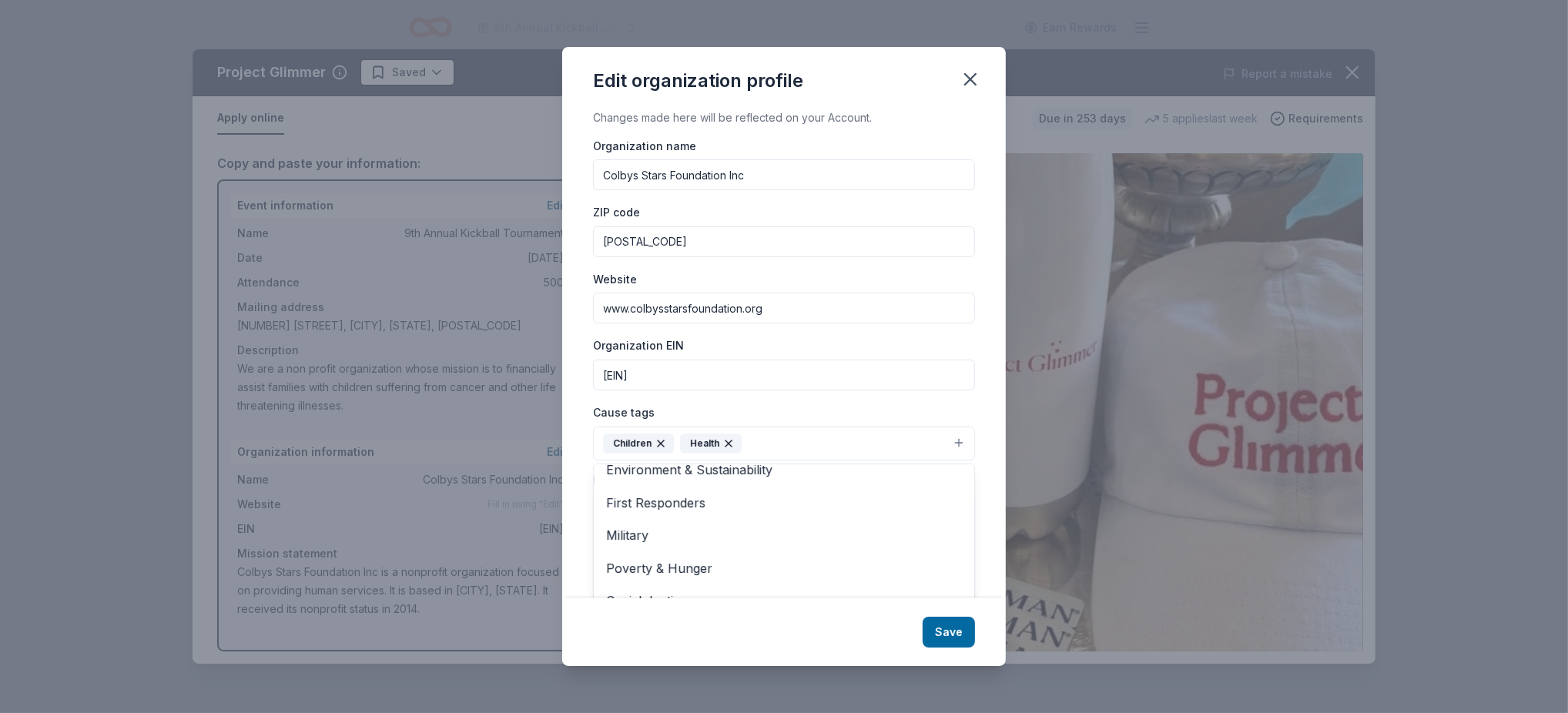 scroll, scrollTop: 149, scrollLeft: 0, axis: vertical 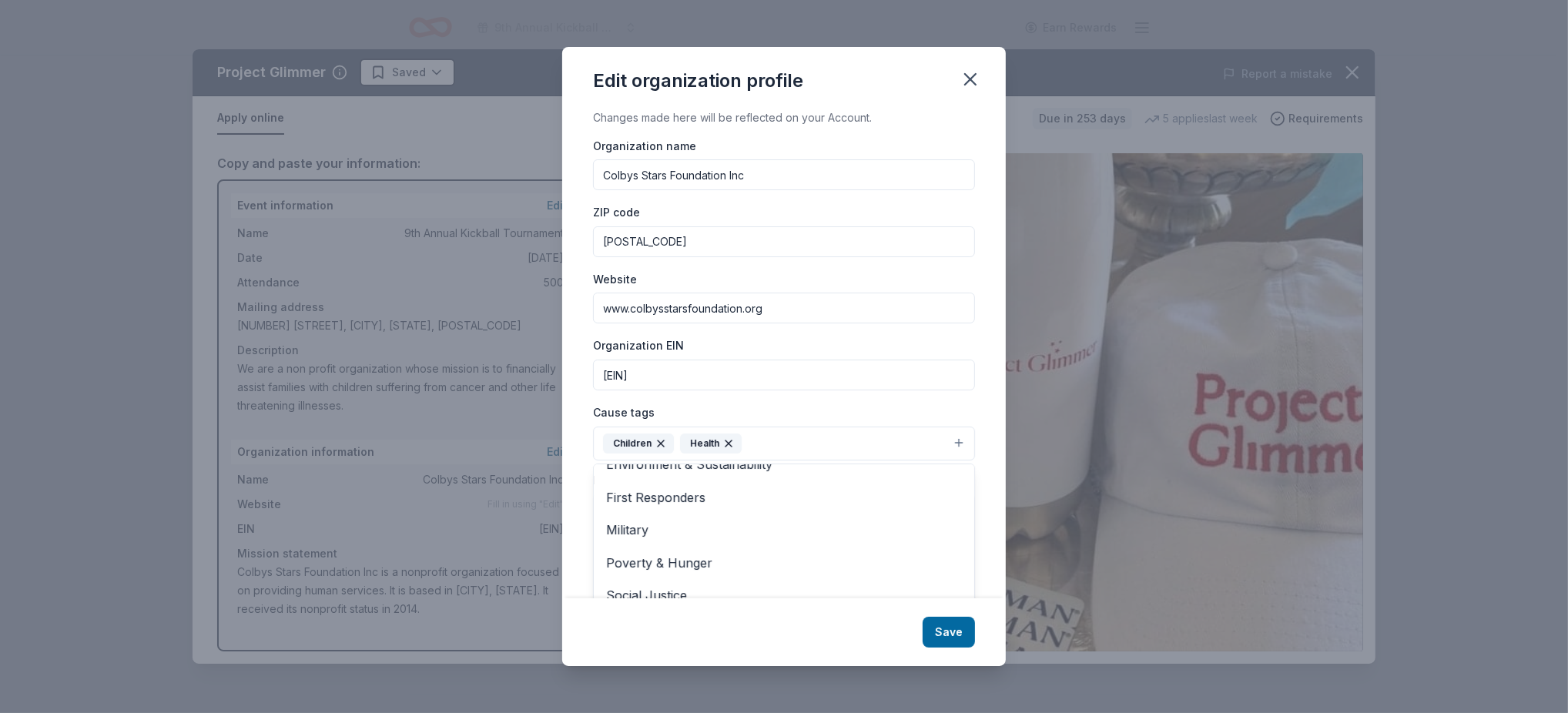 click on "Edit organization profile Changes made here will be reflected on your Account. Organization name Colbys Stars Foundation Inc ZIP code 15370 Website www.colbysstarsfoundation.org Organization EIN 47-1617427 Cause tags Children Health Animals Art & Culture Disaster Relief Education Environment & Sustainability First Responders Military Poverty & Hunger Social Justice Wellness & Fitness Mission statement Colbys Stars Foundation Inc is a nonprofit organization focused on providing human services. It is based in Waynesburg, PA. It received its nonprofit status in 2014. Save" at bounding box center (784, 356) 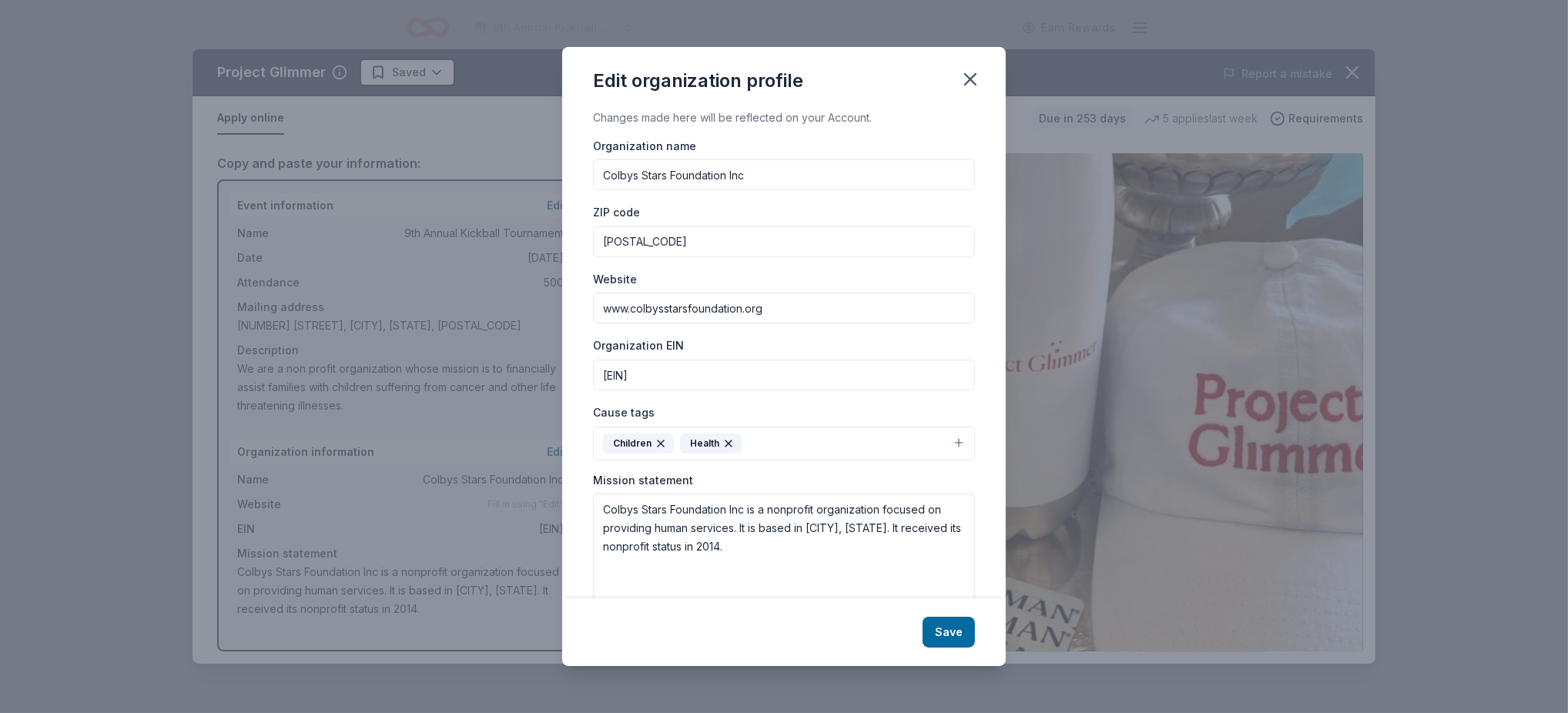 click on "Save" at bounding box center (949, 632) 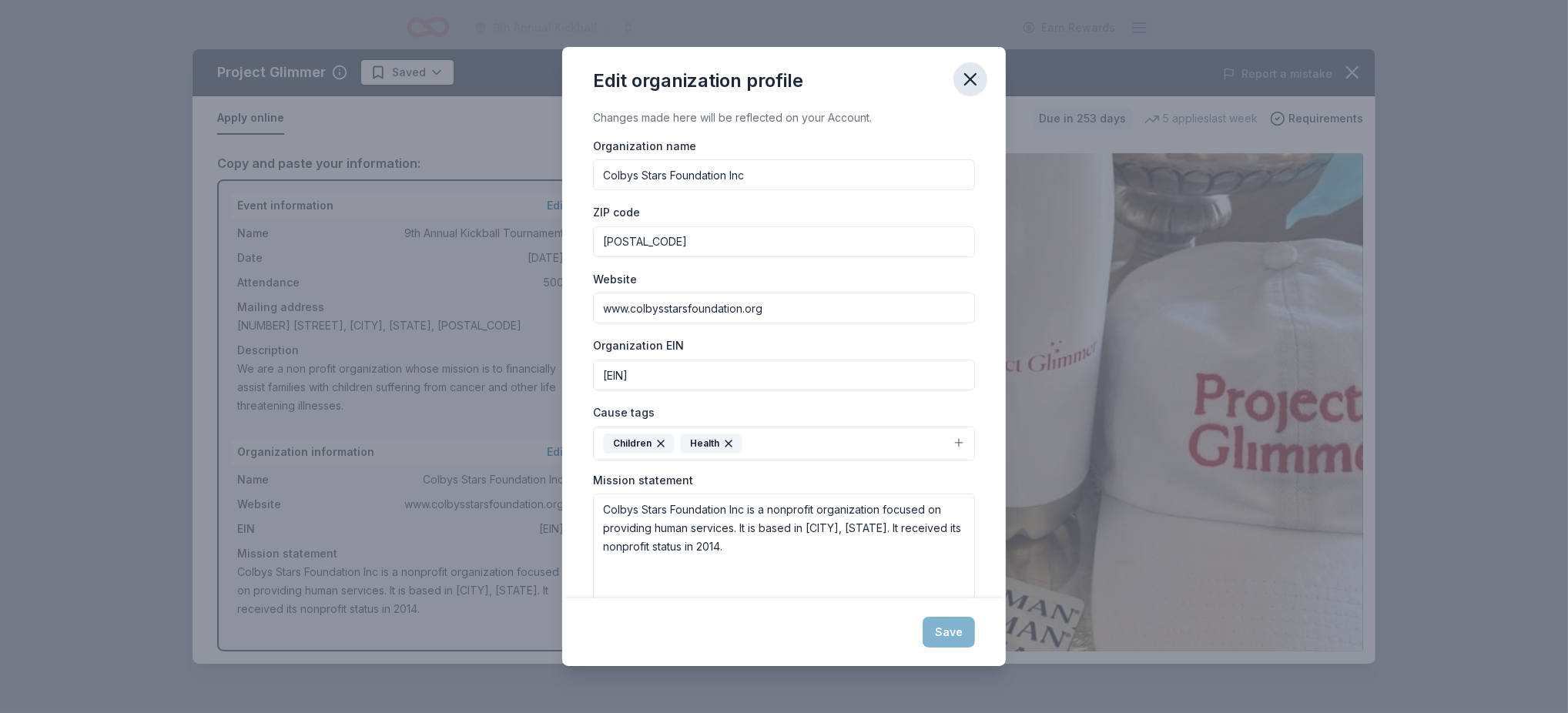 click on "Report a mistake" at bounding box center (1145, 74) 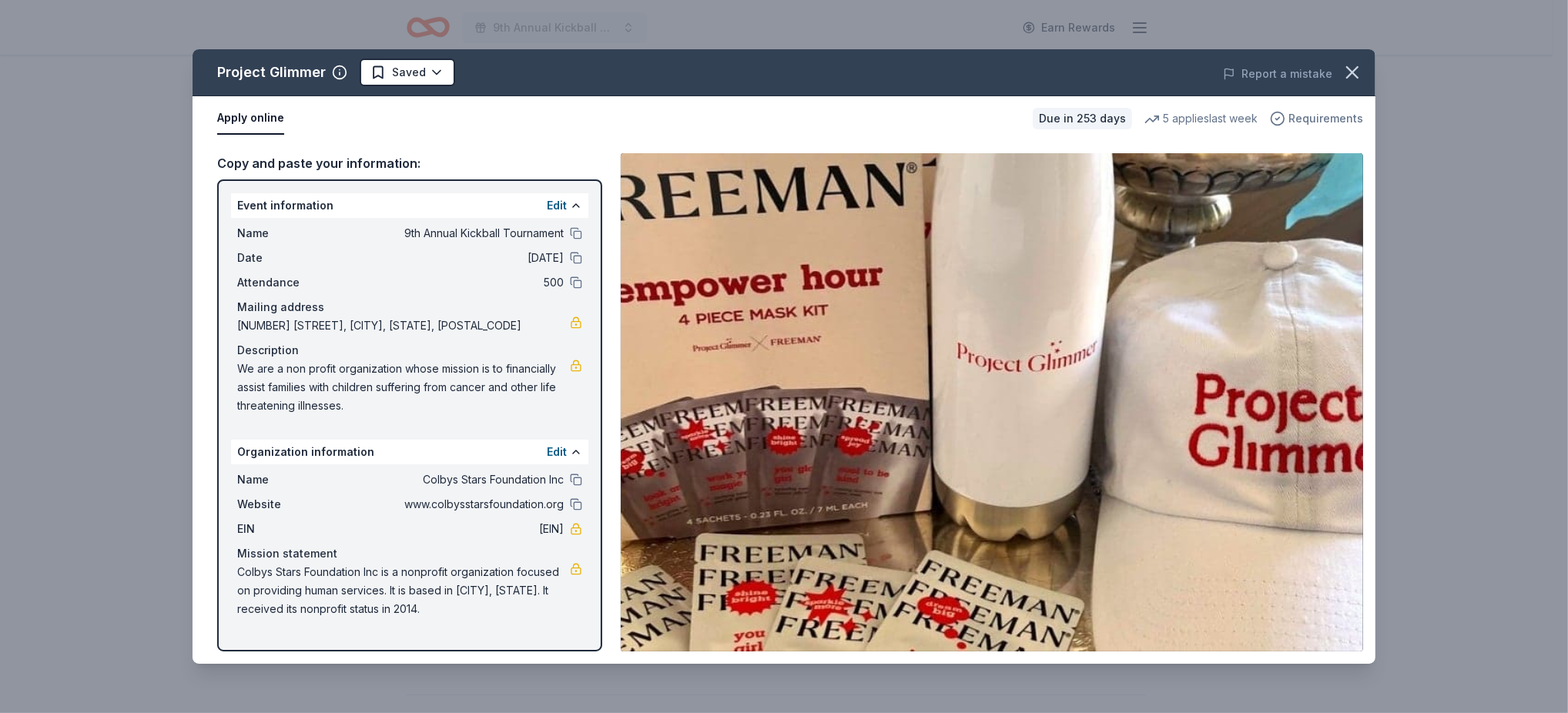 click on "Requirements" at bounding box center (1325, 119) 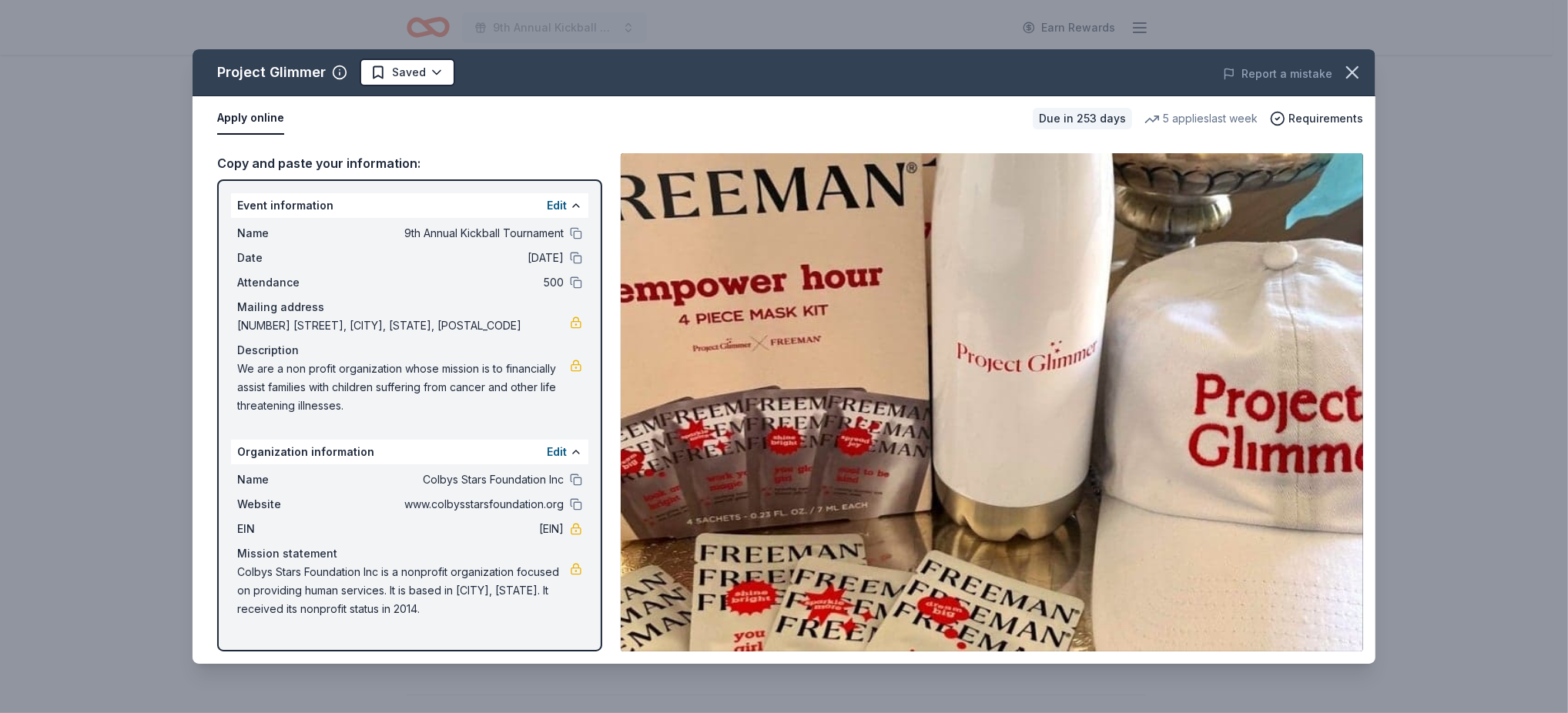 click on "5   applies  last week" at bounding box center [1201, 119] 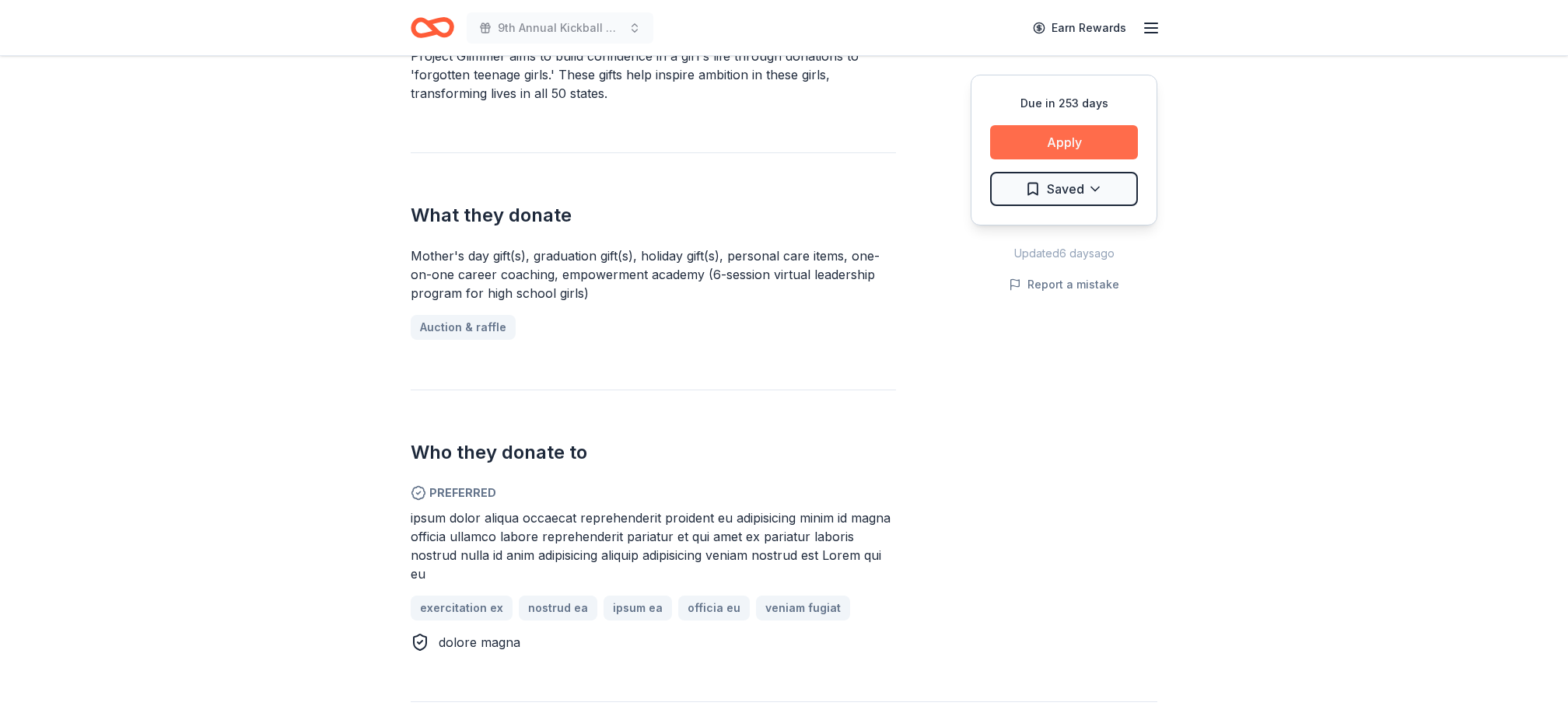 click on "Apply" at bounding box center (1064, 142) 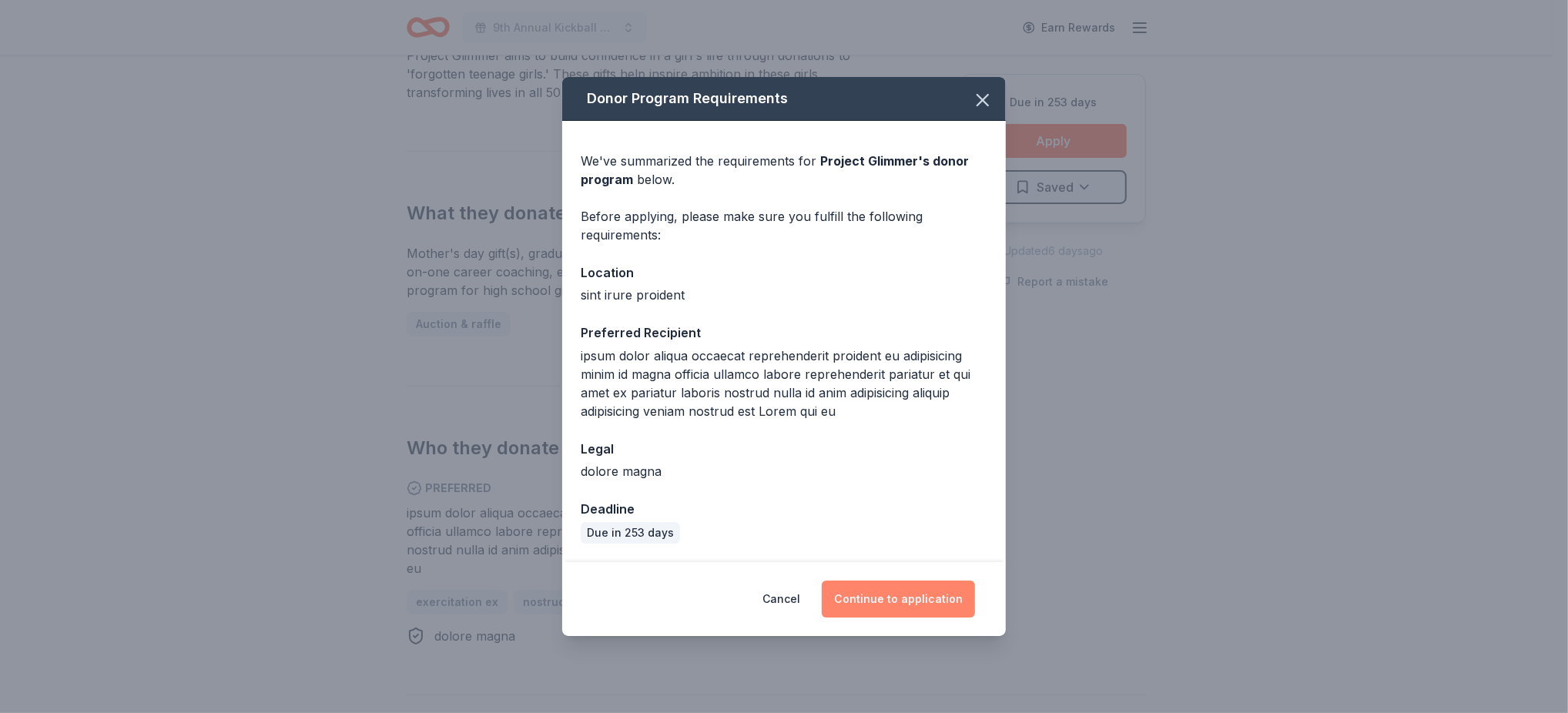 click on "Continue to application" at bounding box center (898, 599) 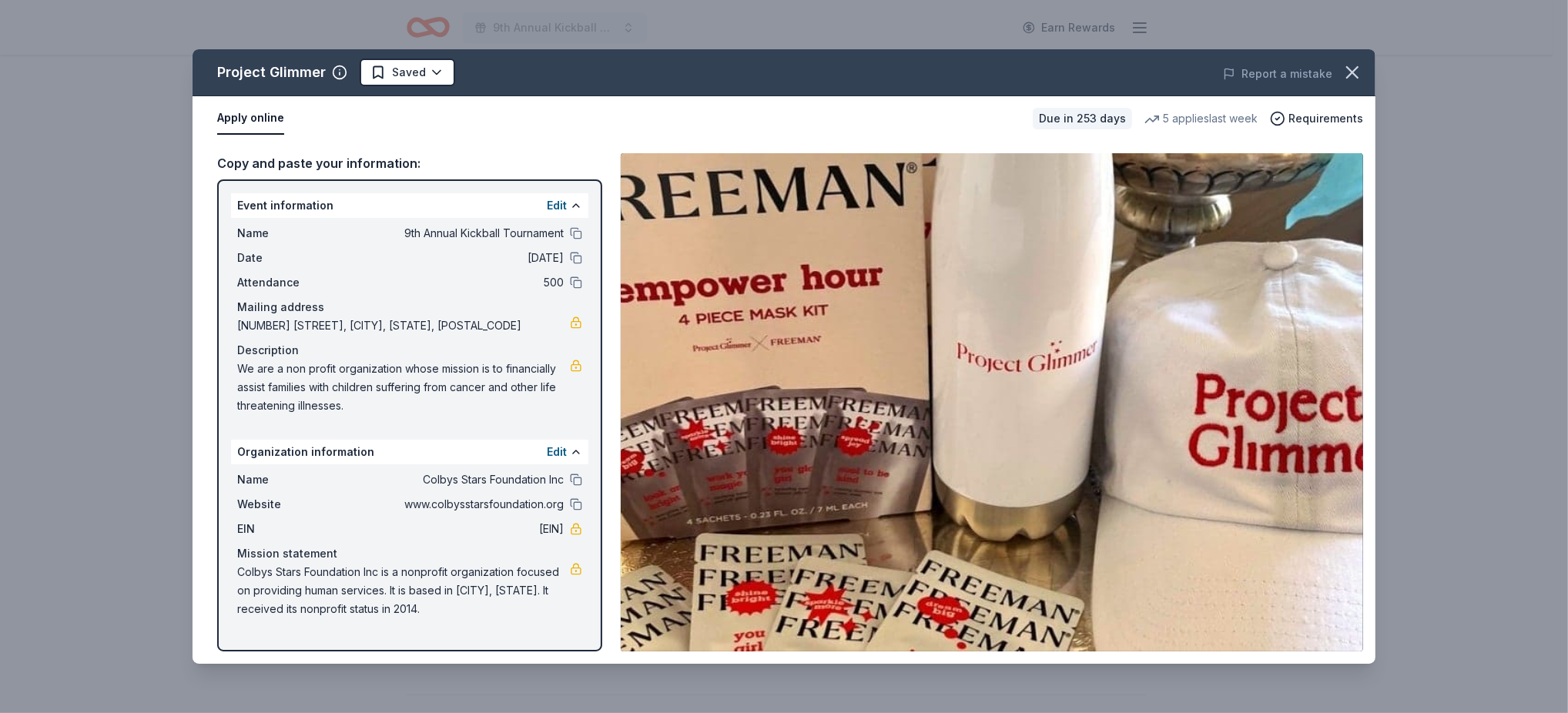 drag, startPoint x: 387, startPoint y: 157, endPoint x: 734, endPoint y: 164, distance: 347.0706 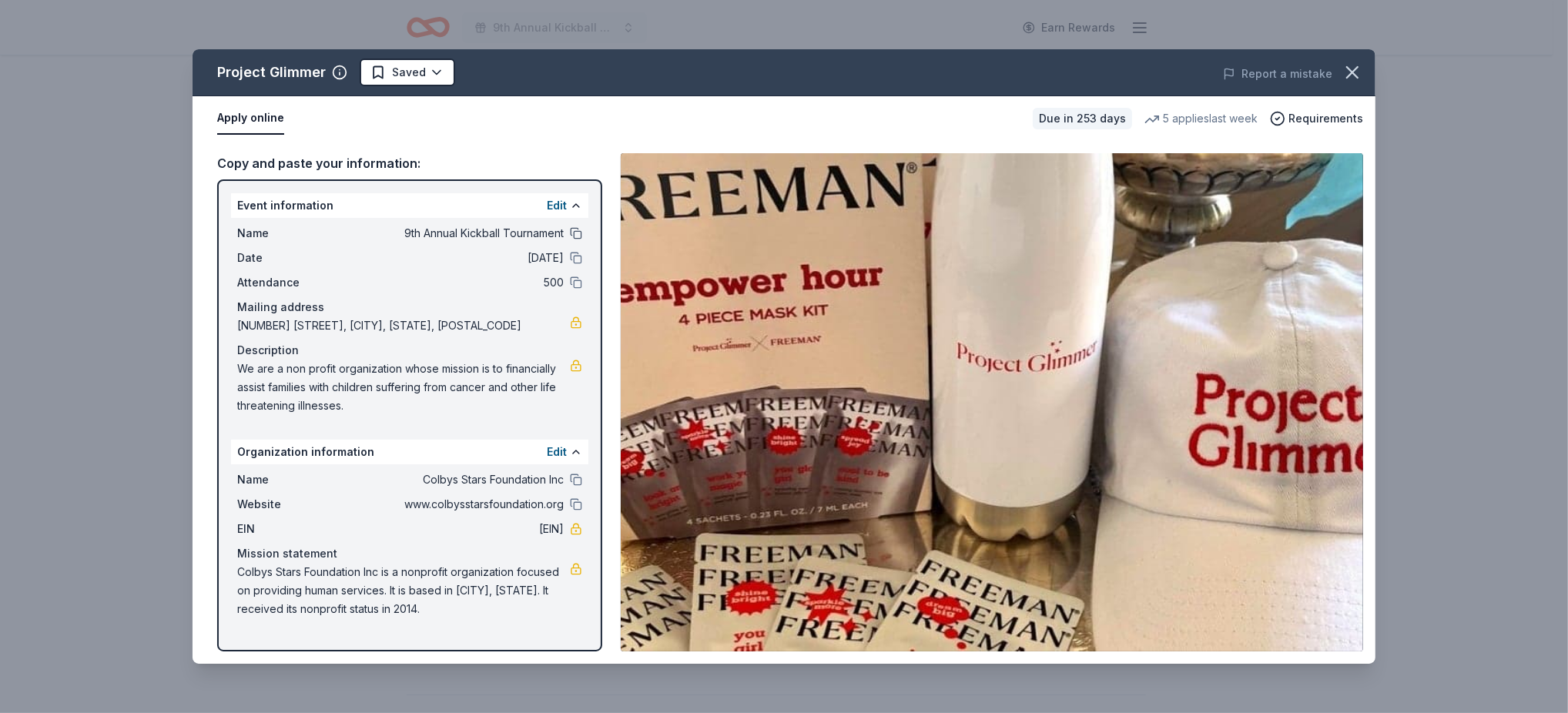 click at bounding box center [576, 233] 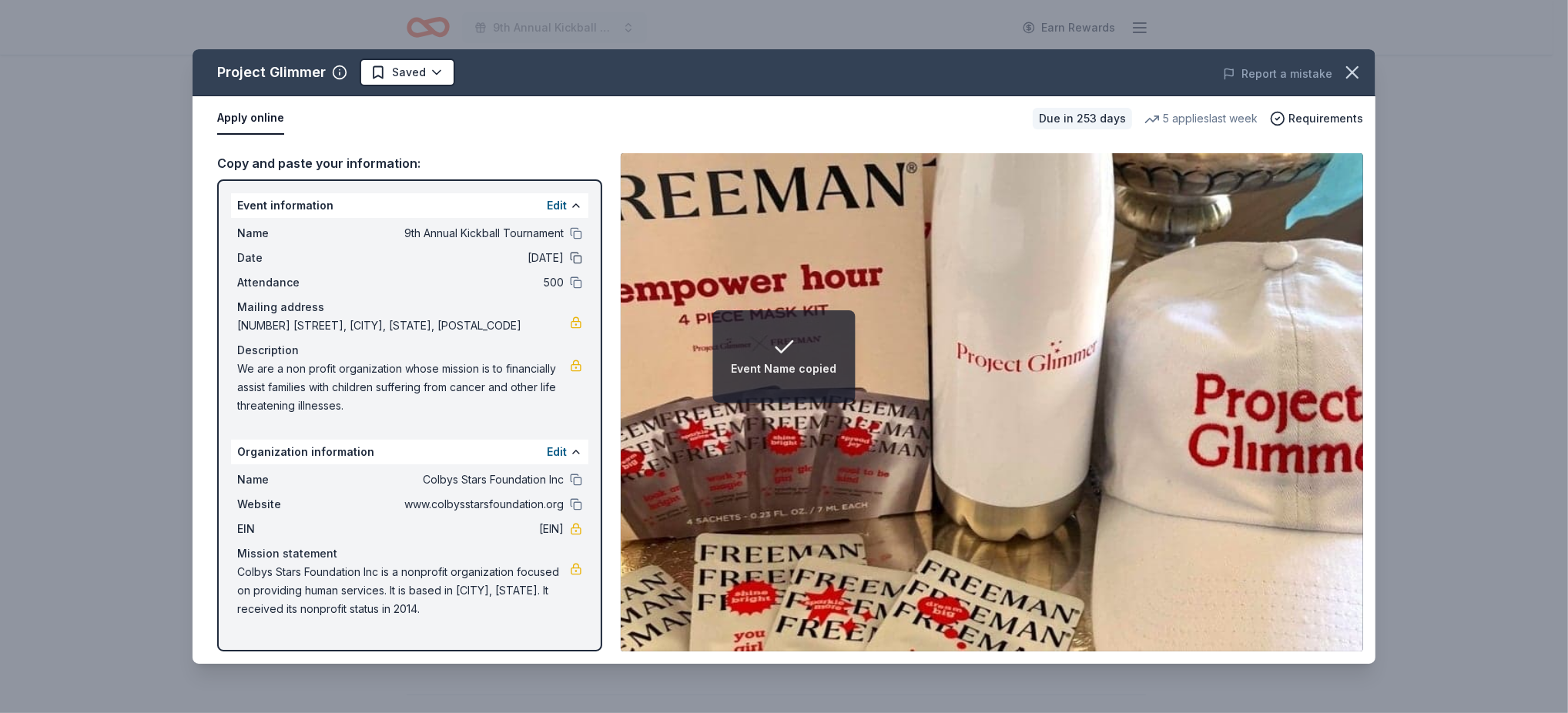 click at bounding box center [576, 258] 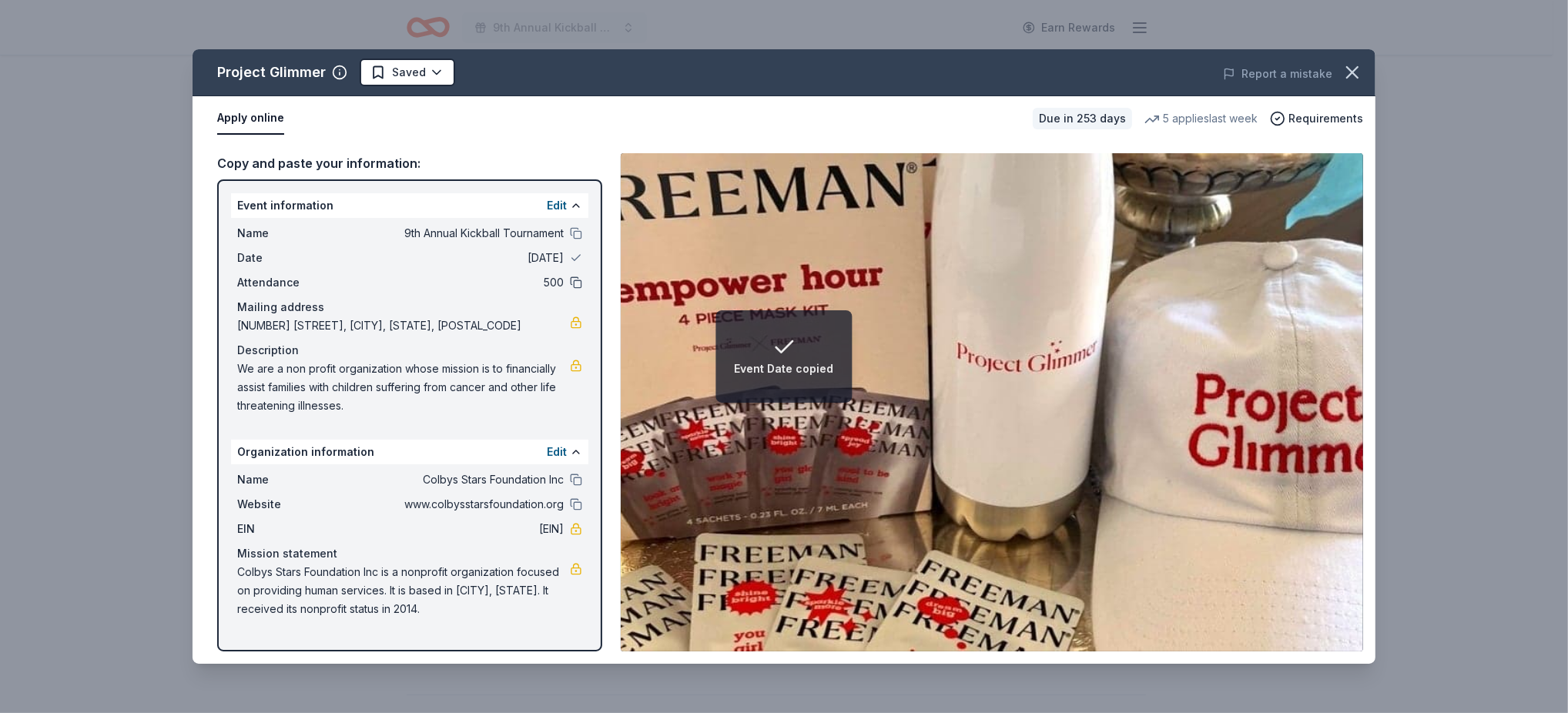 click at bounding box center [576, 283] 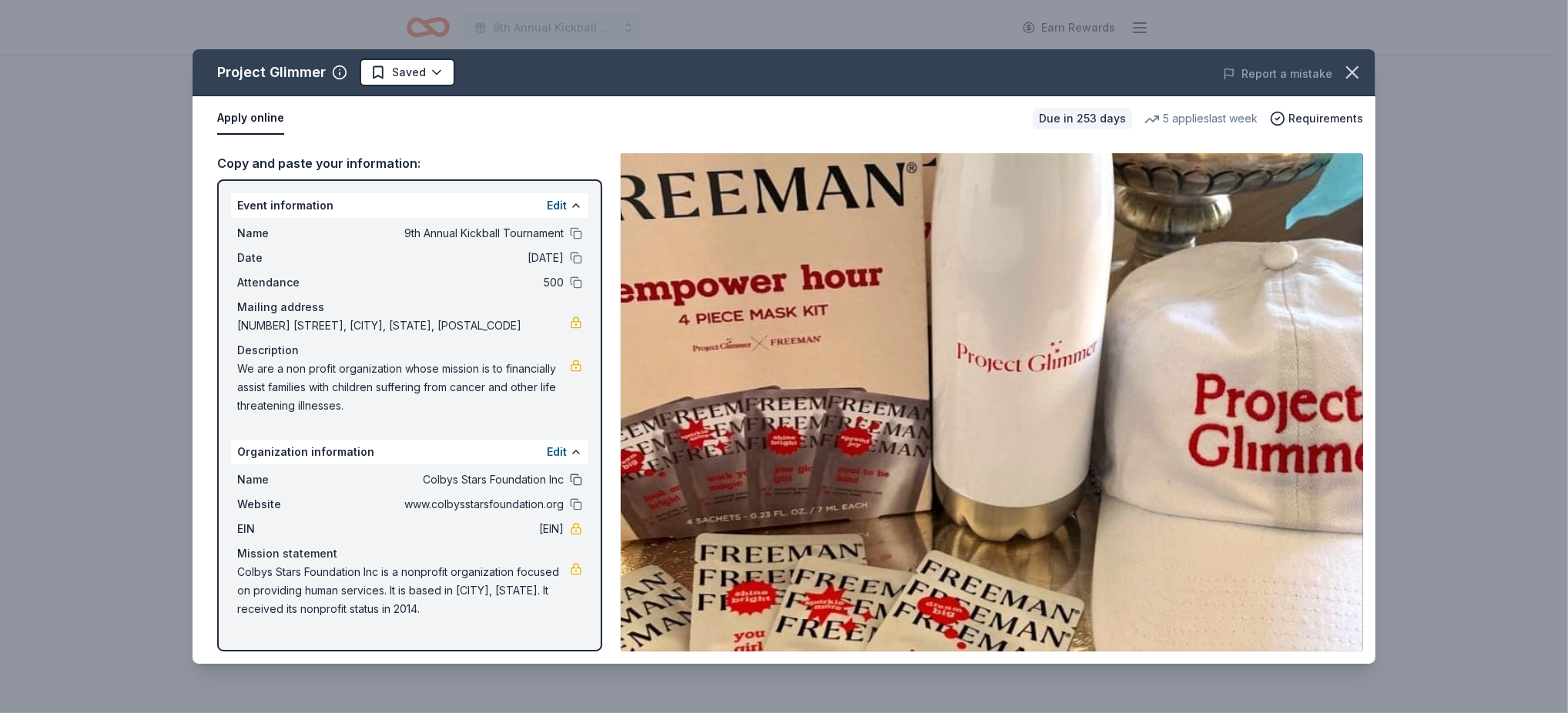 click at bounding box center (576, 480) 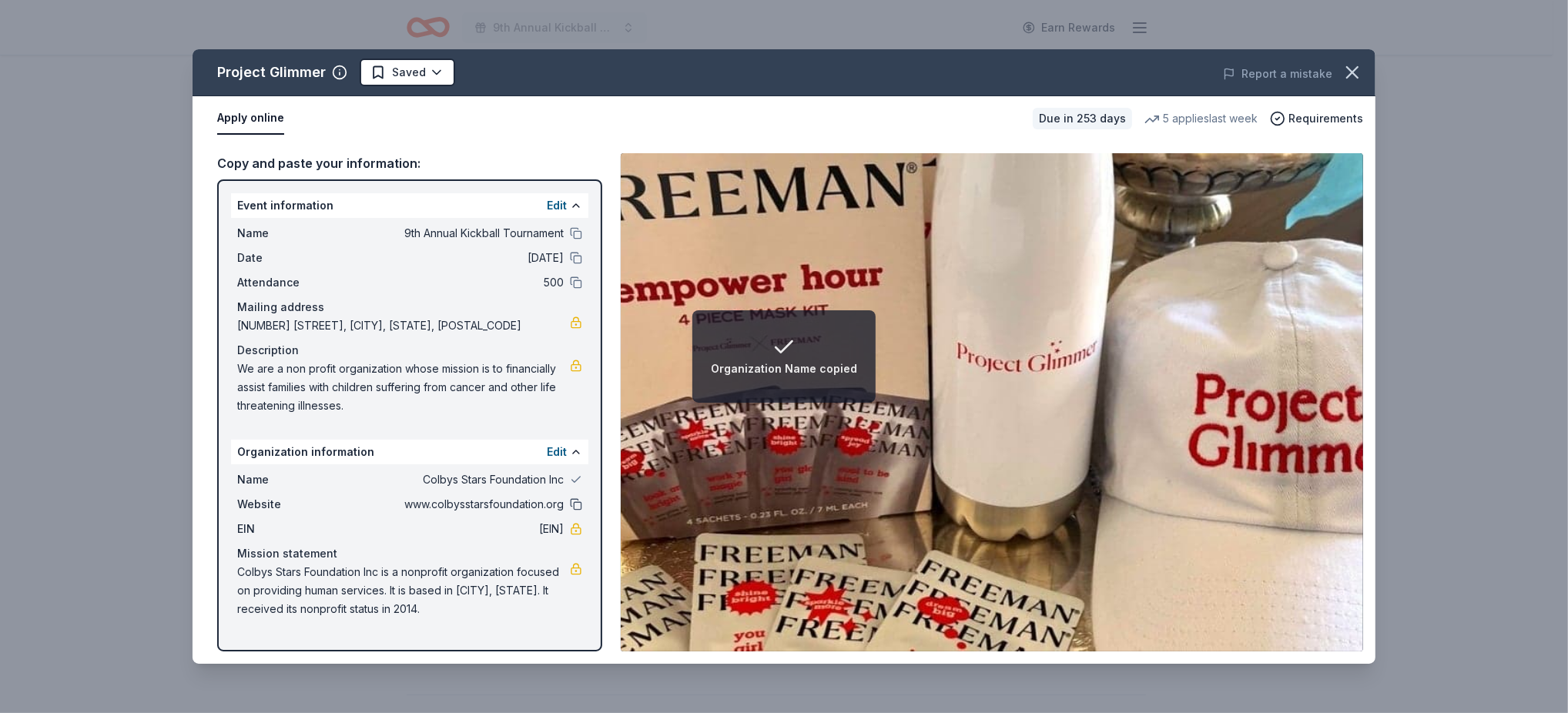 click at bounding box center (576, 504) 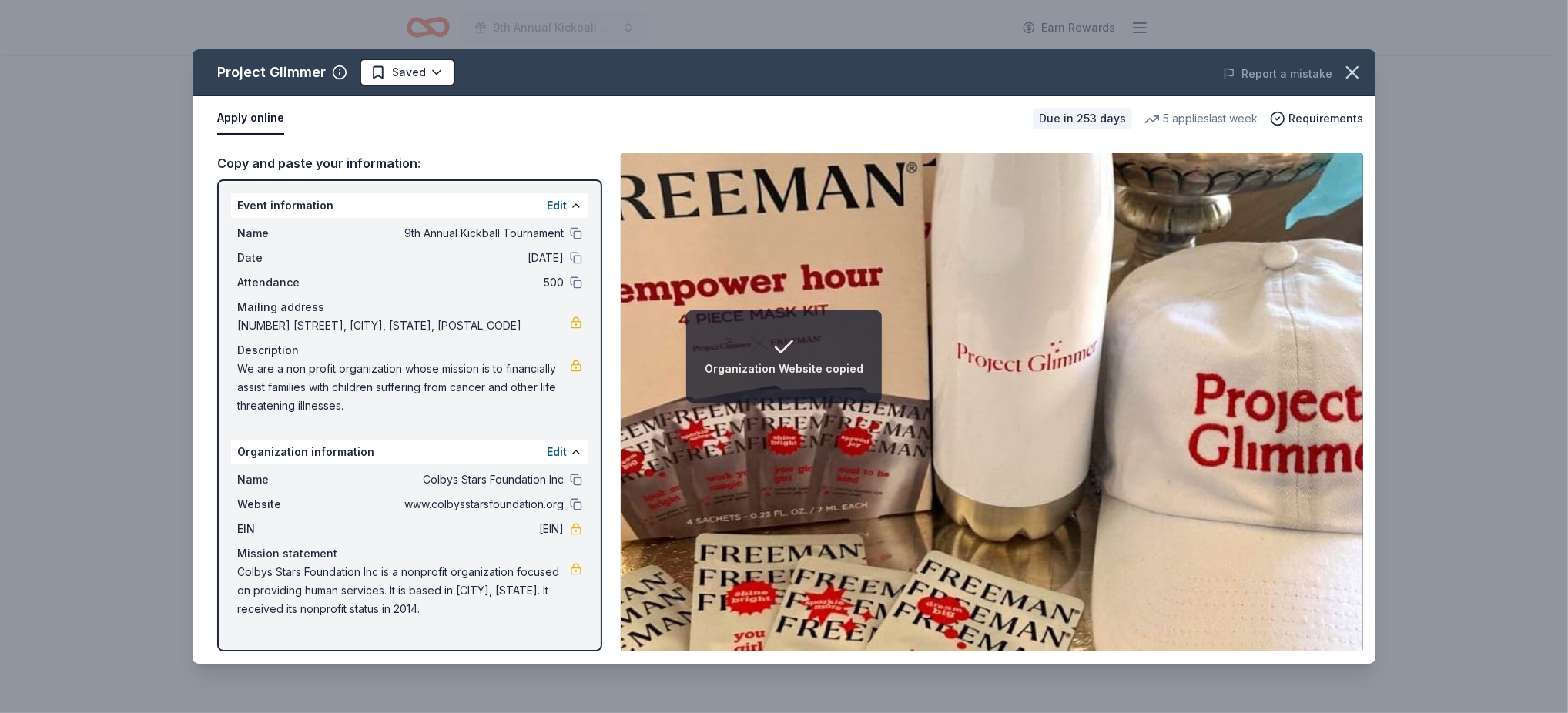 click on "Apply online" at bounding box center (250, 119) 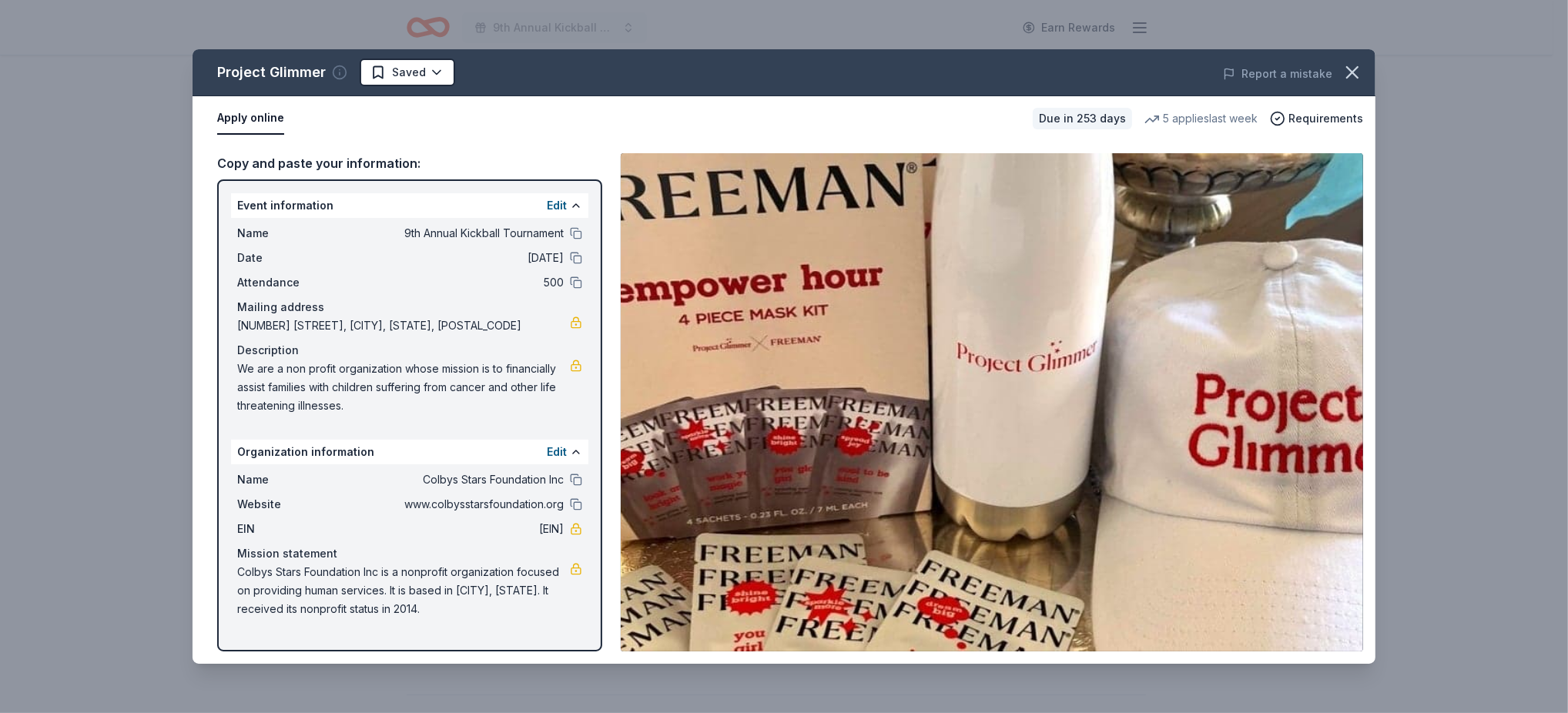 click 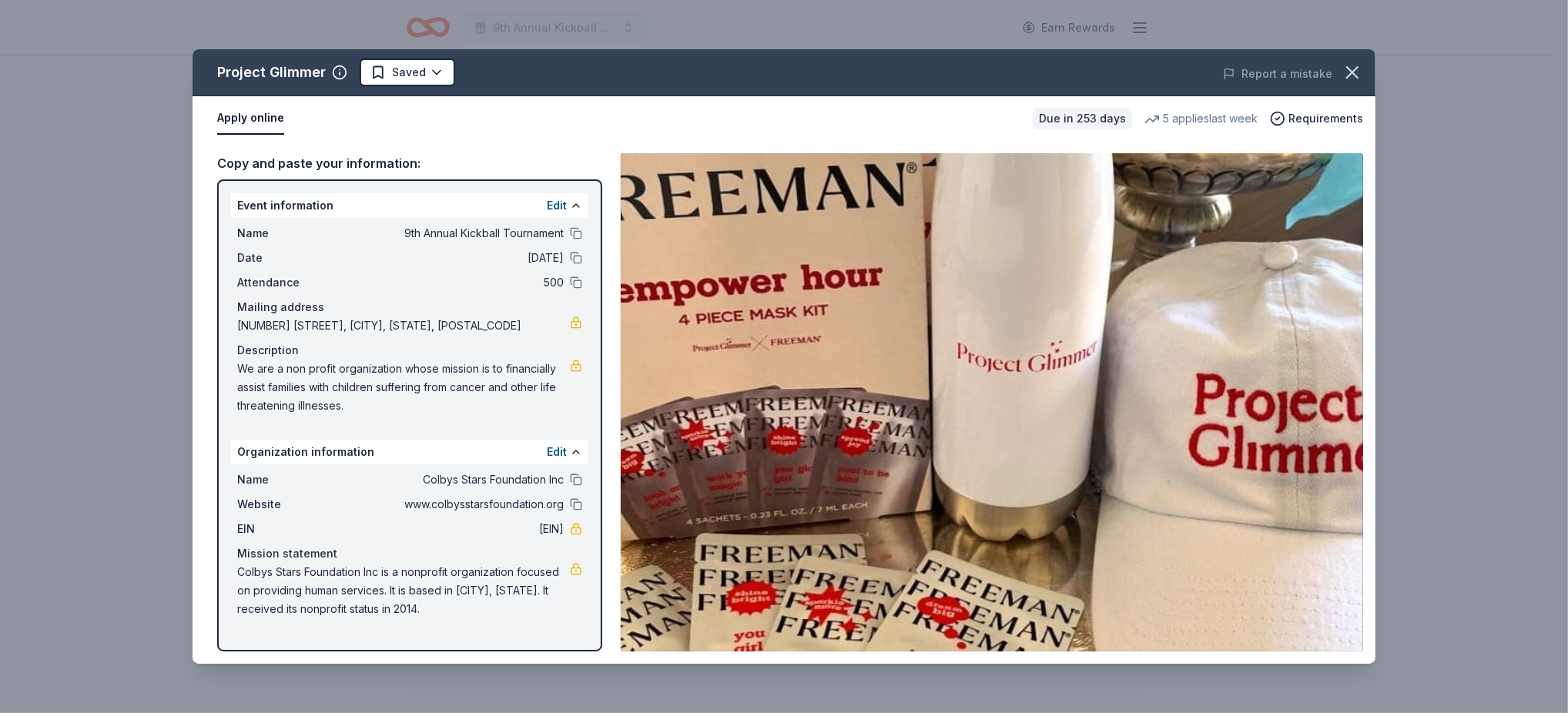 click on "Project Glimmer Saved Report a mistake Apply online Due in 253 days 5   applies  last week Requirements Copy and paste your information: Event information Edit Name 9th Annual Kickball Tournament Date 05/15/26 Attendance 500 Mailing address 112 Bedilion Road, Waynesburg, PA 15370 Description We are a non profit organization whose mission is to financially assist families with children suffering from cancer and other life threatening illnesses. Organization information Edit Name Colbys Stars Foundation Inc Website www.colbysstarsfoundation.org EIN 47-1617427 Mission statement Colbys Stars Foundation Inc is a nonprofit organization focused on providing human services. It is based in Waynesburg, PA. It received its nonprofit status in 2014." at bounding box center [784, 356] 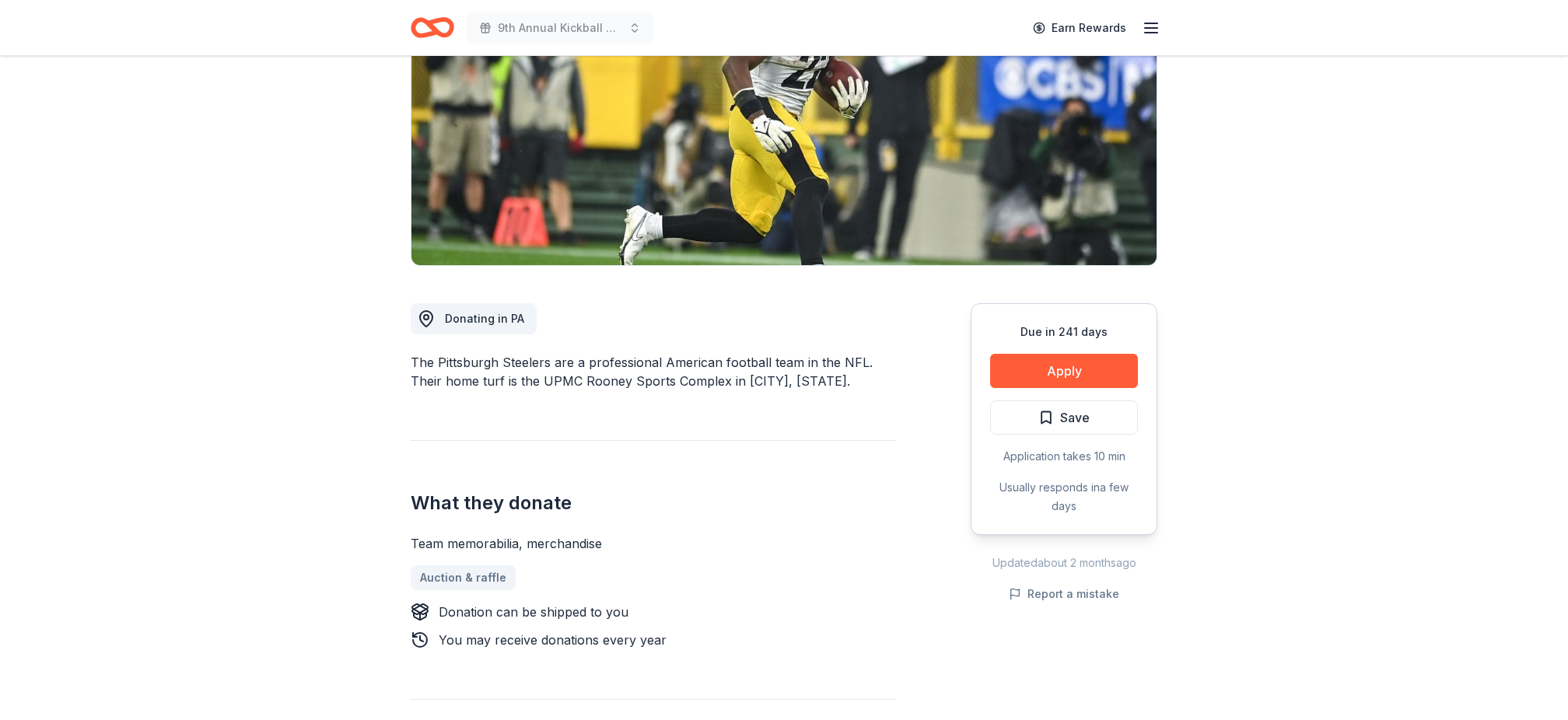 scroll, scrollTop: 249, scrollLeft: 0, axis: vertical 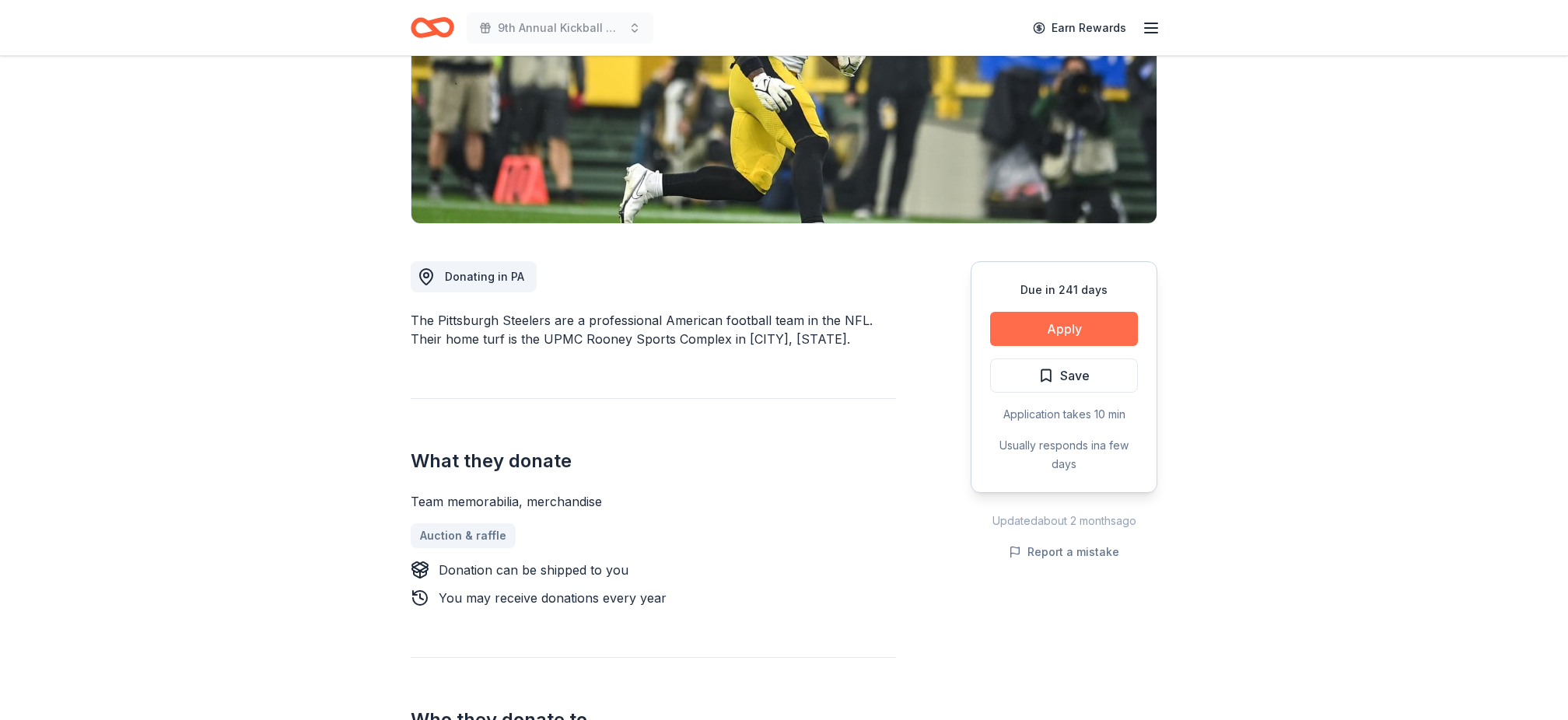 click on "Apply" at bounding box center [1064, 329] 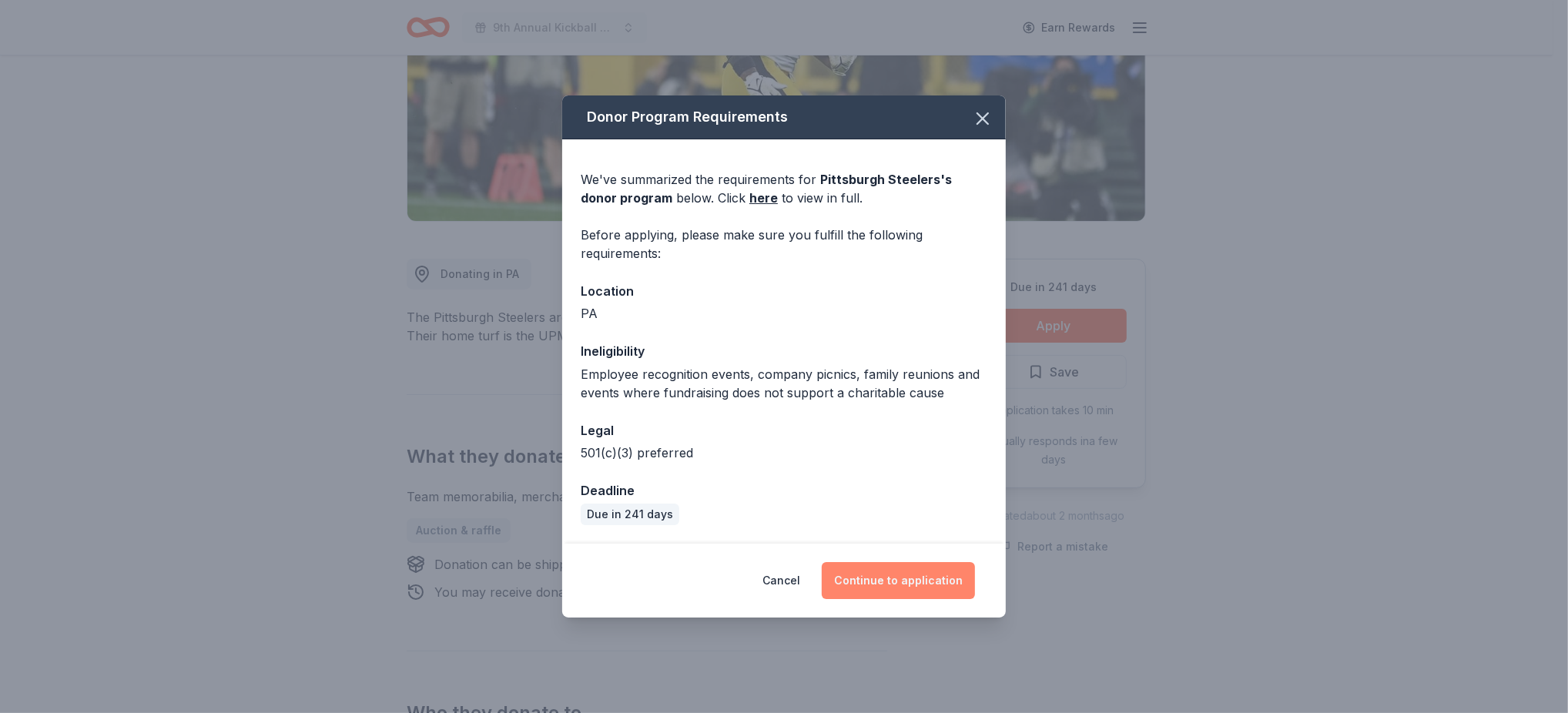 click on "Continue to application" at bounding box center [898, 581] 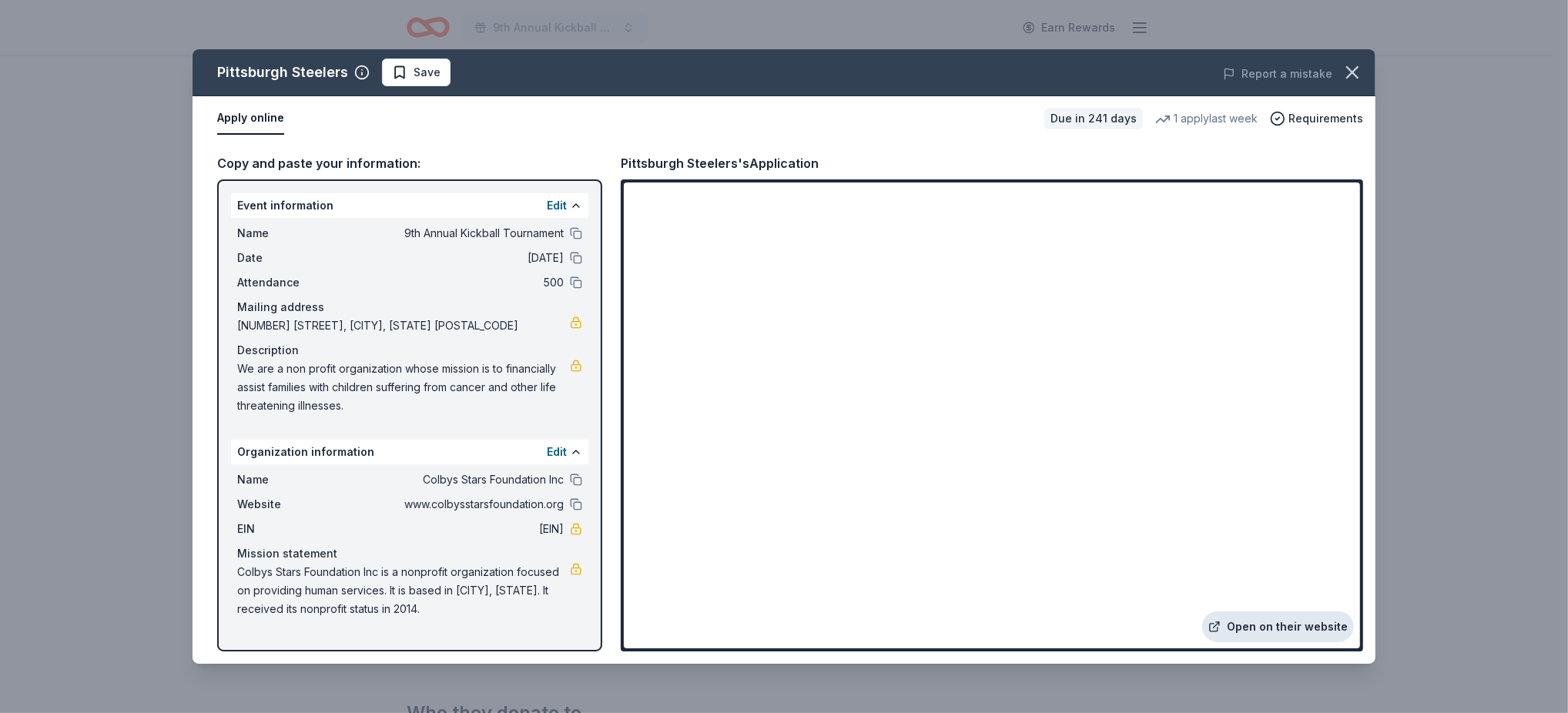 click on "Open on their website" at bounding box center [1278, 627] 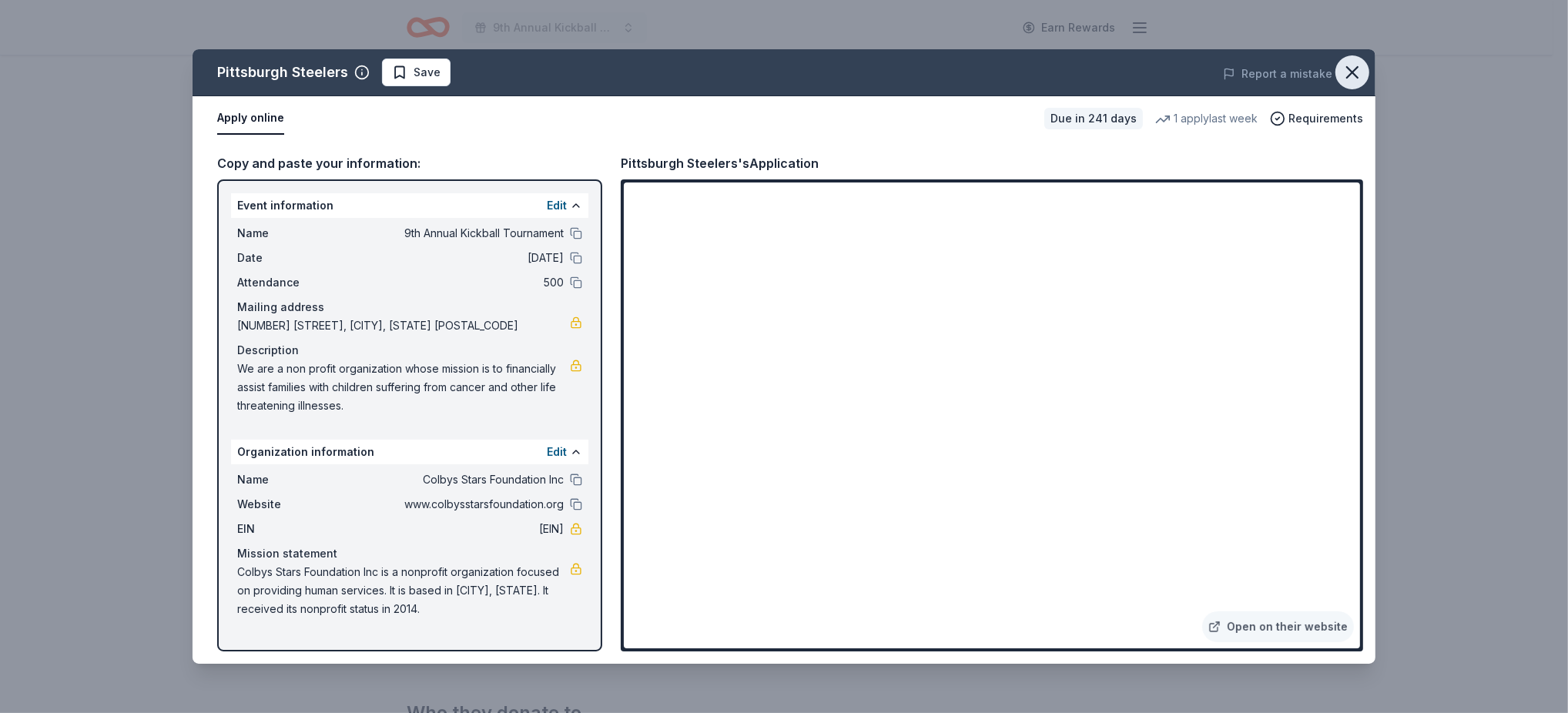 click 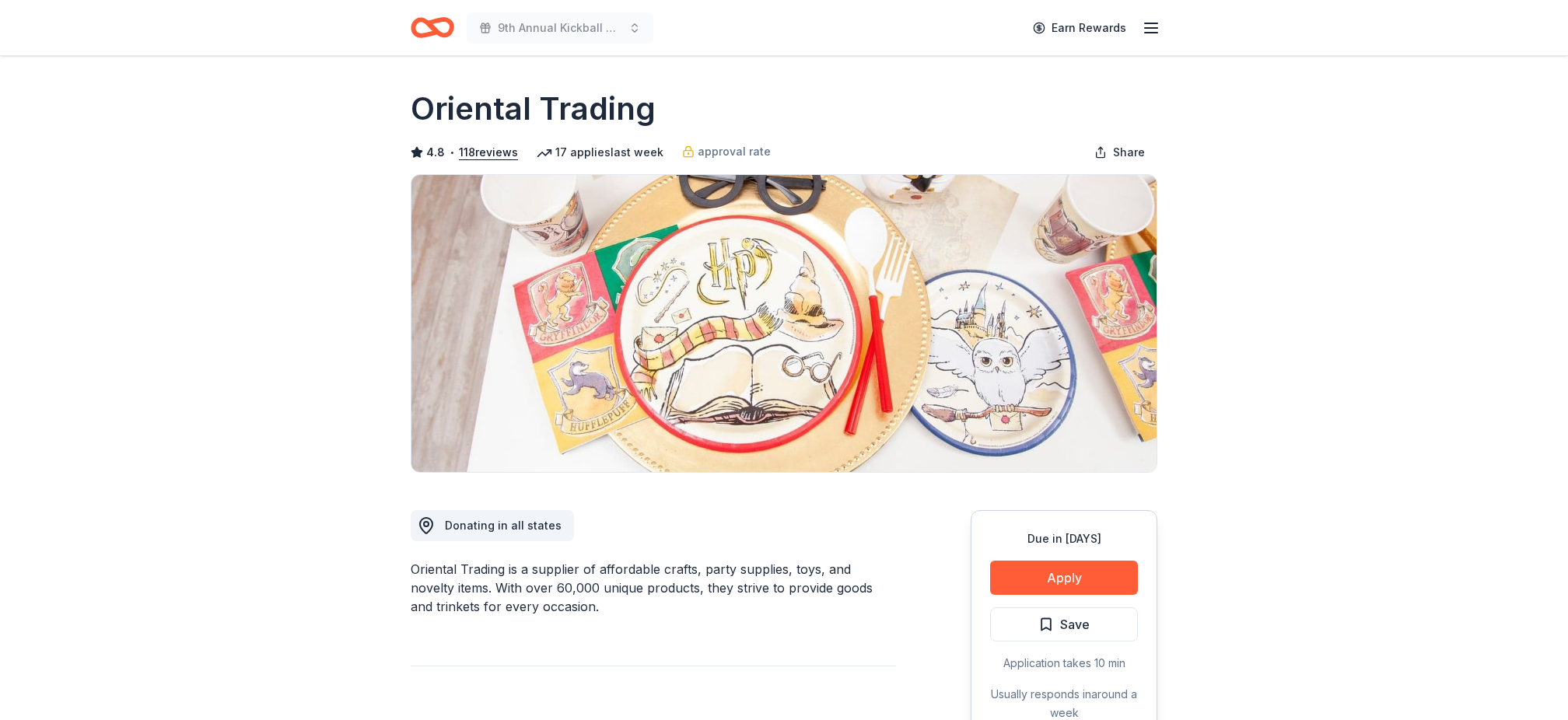 scroll, scrollTop: 0, scrollLeft: 0, axis: both 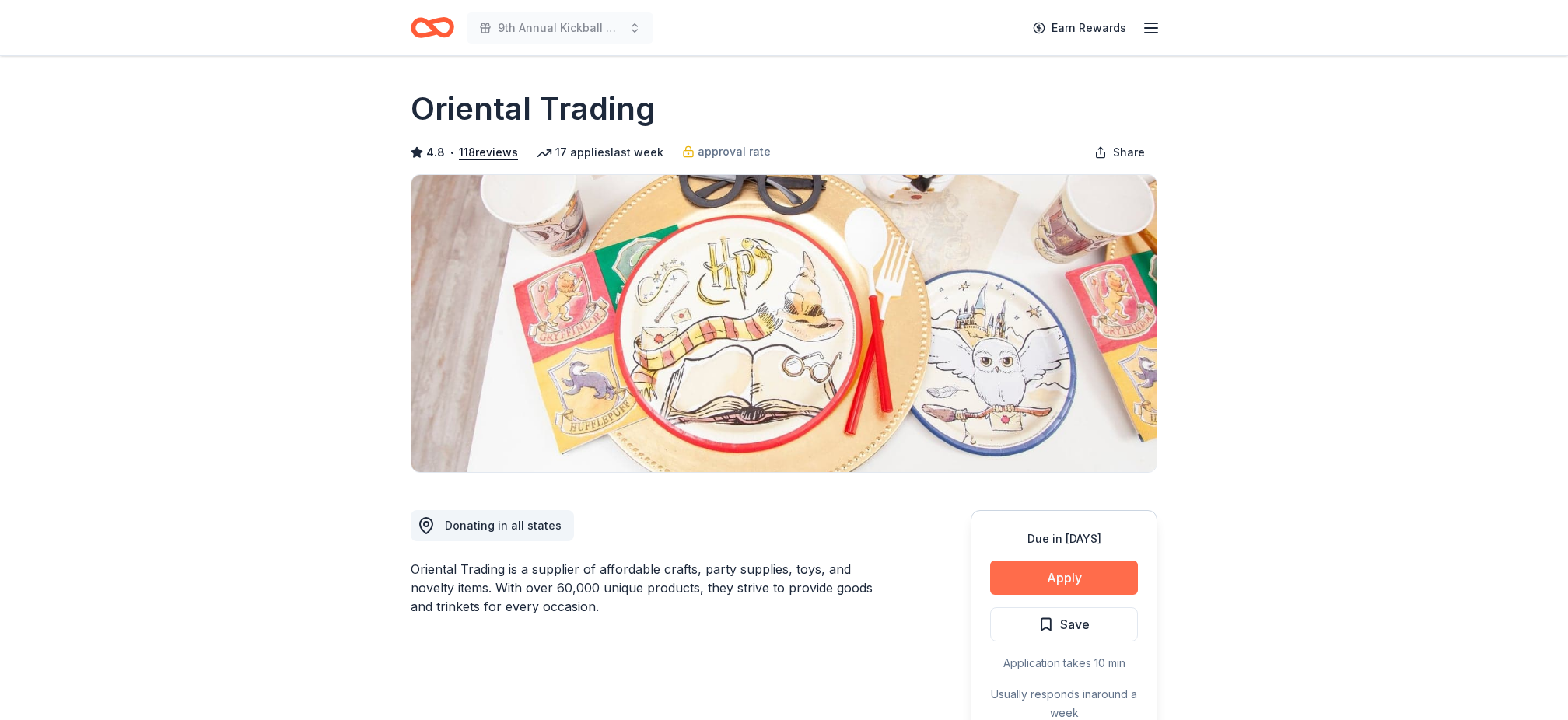 click on "Apply" at bounding box center (1064, 578) 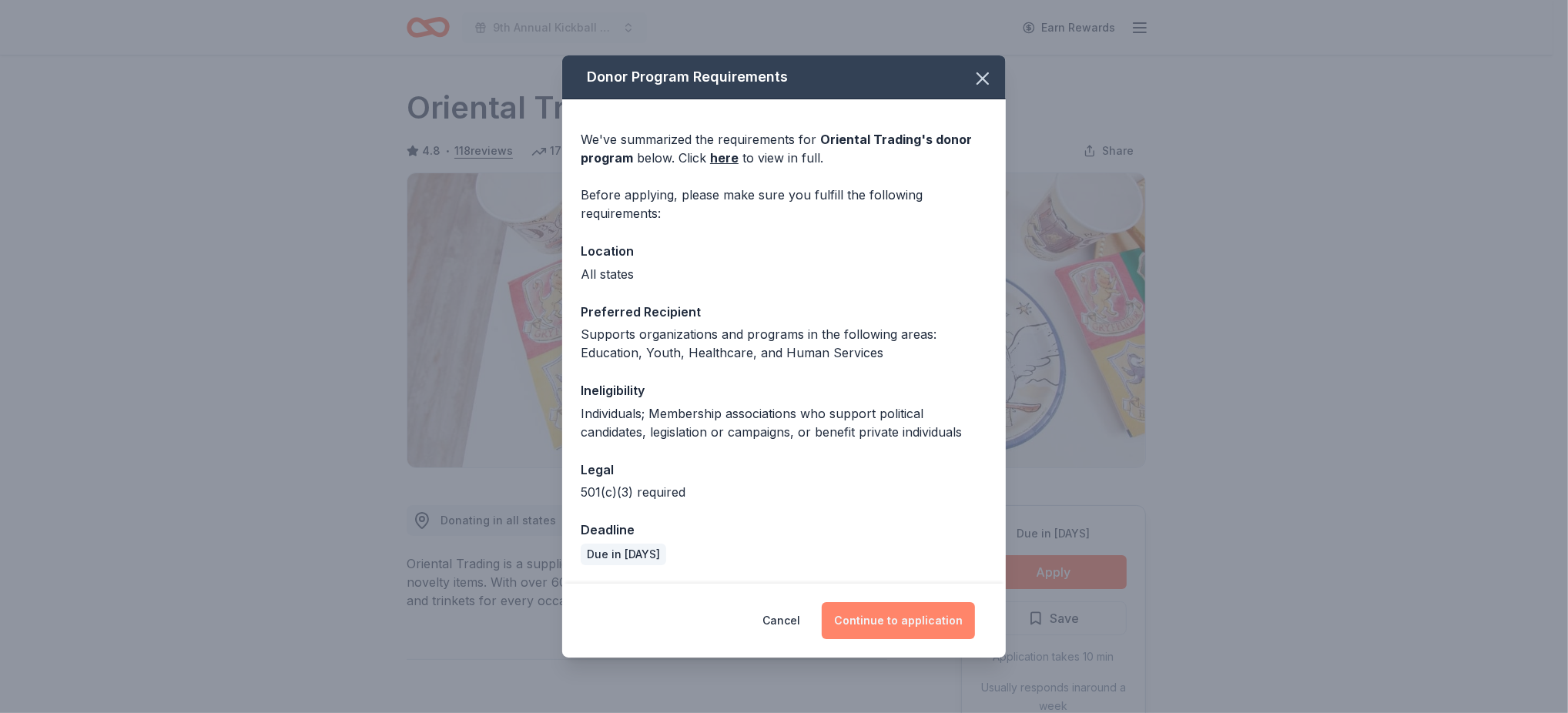 click on "Continue to application" at bounding box center [898, 621] 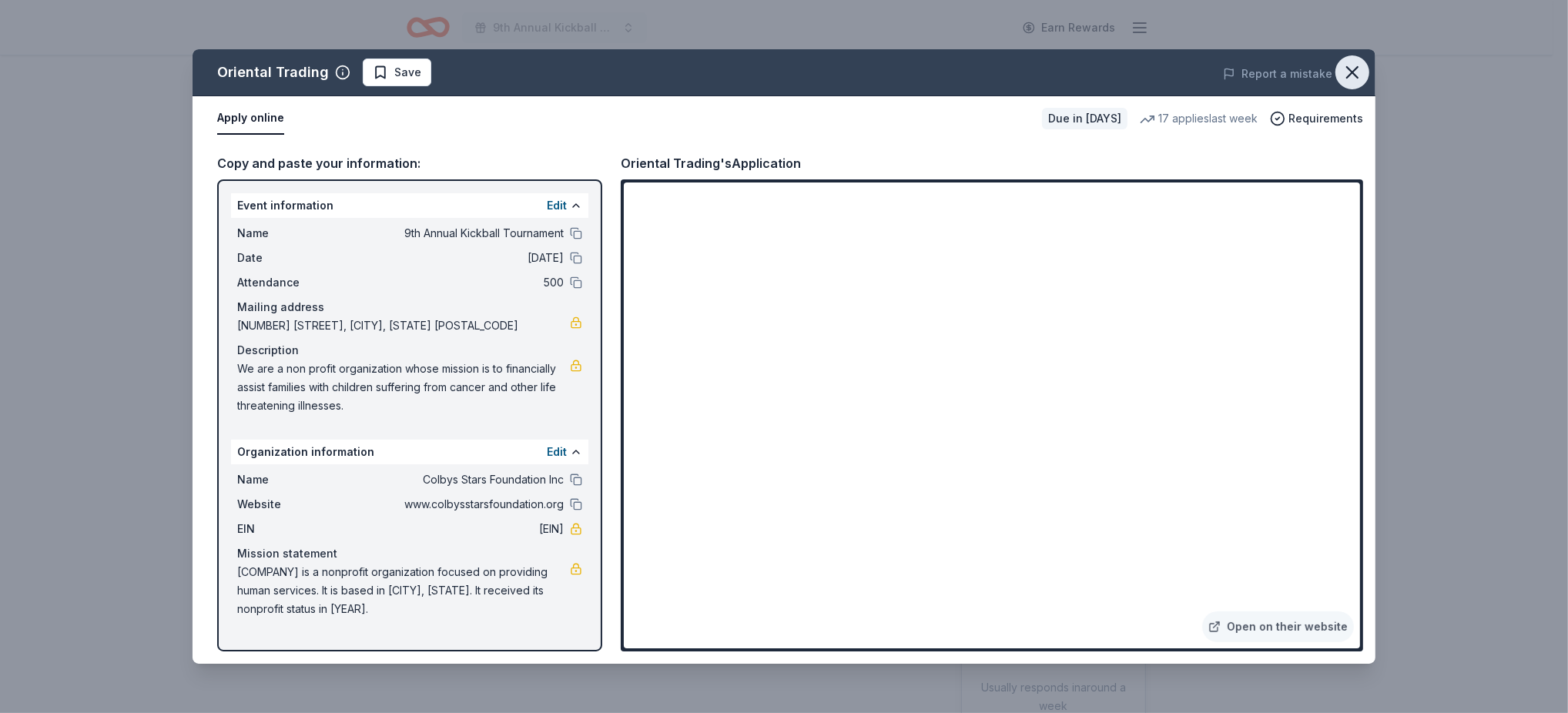 click 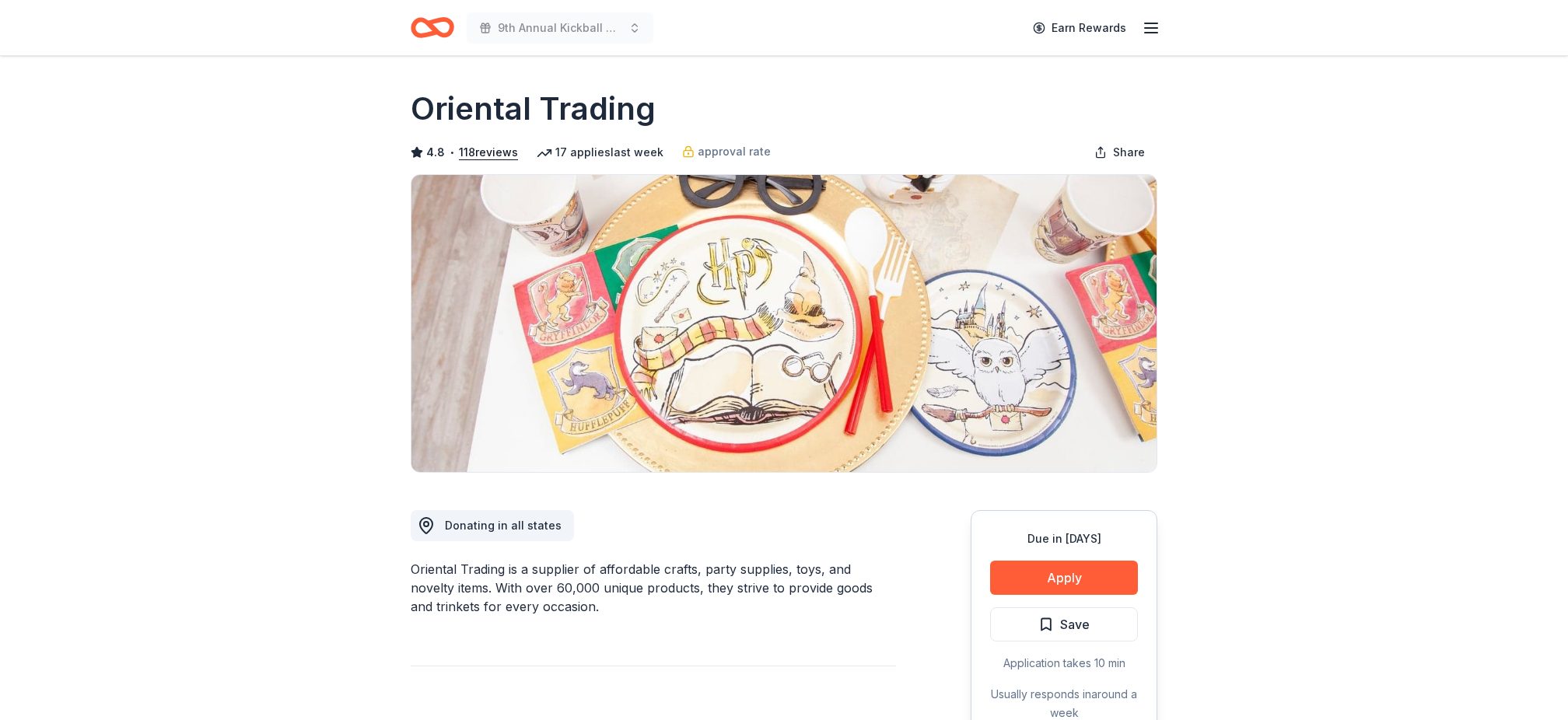 click on "Due in 255 days Share Oriental Trading 4.8 • 118  reviews 17   applies  last week approval rate Share Donating in all states Oriental Trading is a supplier of affordable crafts, party supplies, toys, and novelty items. With over 60,000 unique products, they strive to provide goods and trinkets for every occasion.  What they donate Donation depends on request Auction & raffle Who they donate to  Preferred Supports organizations and programs in the following areas: Education, Youth, Healthcare, and Human Services Children Education Health Poverty & Hunger 501(c)(3) required  Ineligible Individuals; Membership associations who support political candidates, legislation or campaigns, or benefit private individuals  Individuals Political Lobbying & advocacy approval rate 20 % approved 30 % declined 50 % no response Upgrade to Pro to view approval rates and average donation values Due in 255 days Apply Save Application takes 10 min Usually responds in  around a week Updated  about 2 months  ago Report a mistake" at bounding box center [784, 1344] 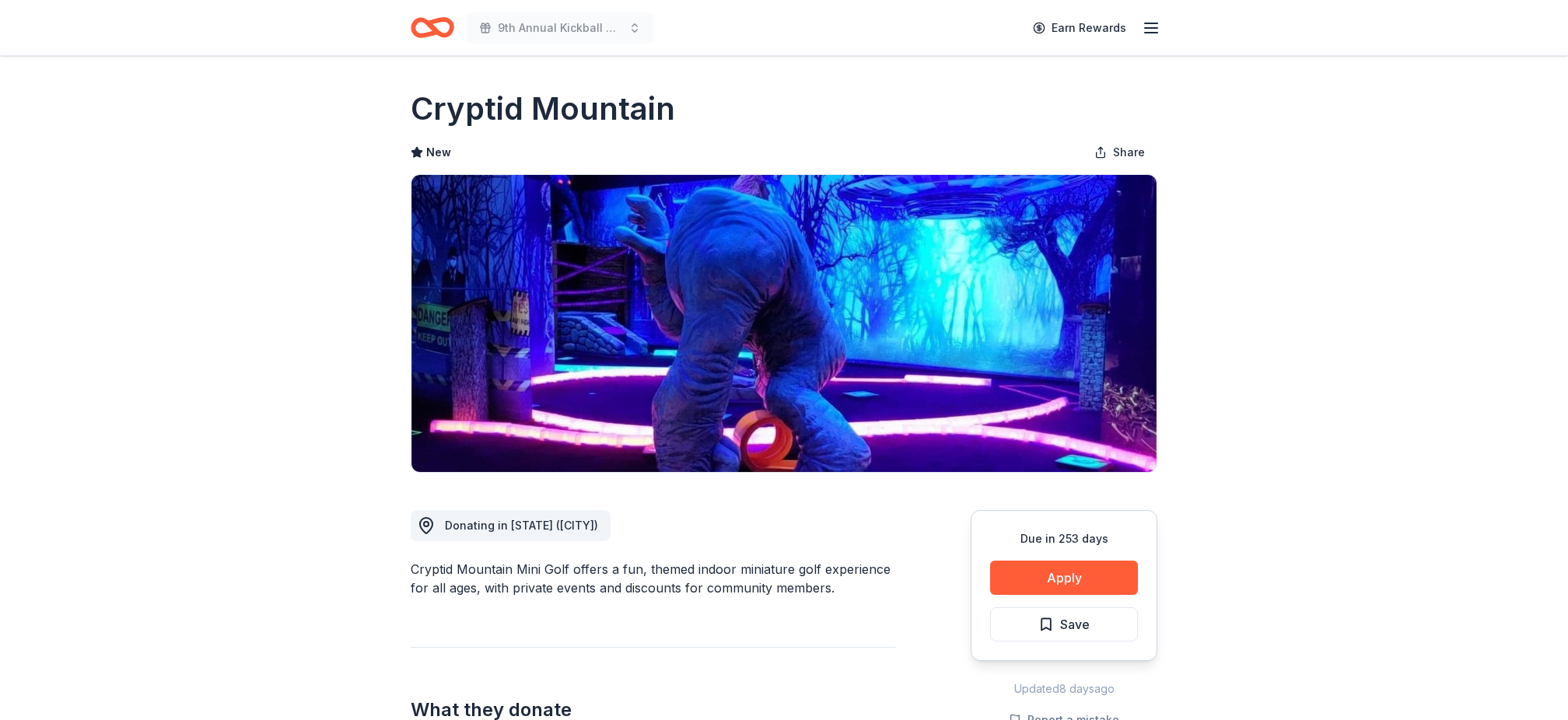 scroll, scrollTop: 0, scrollLeft: 0, axis: both 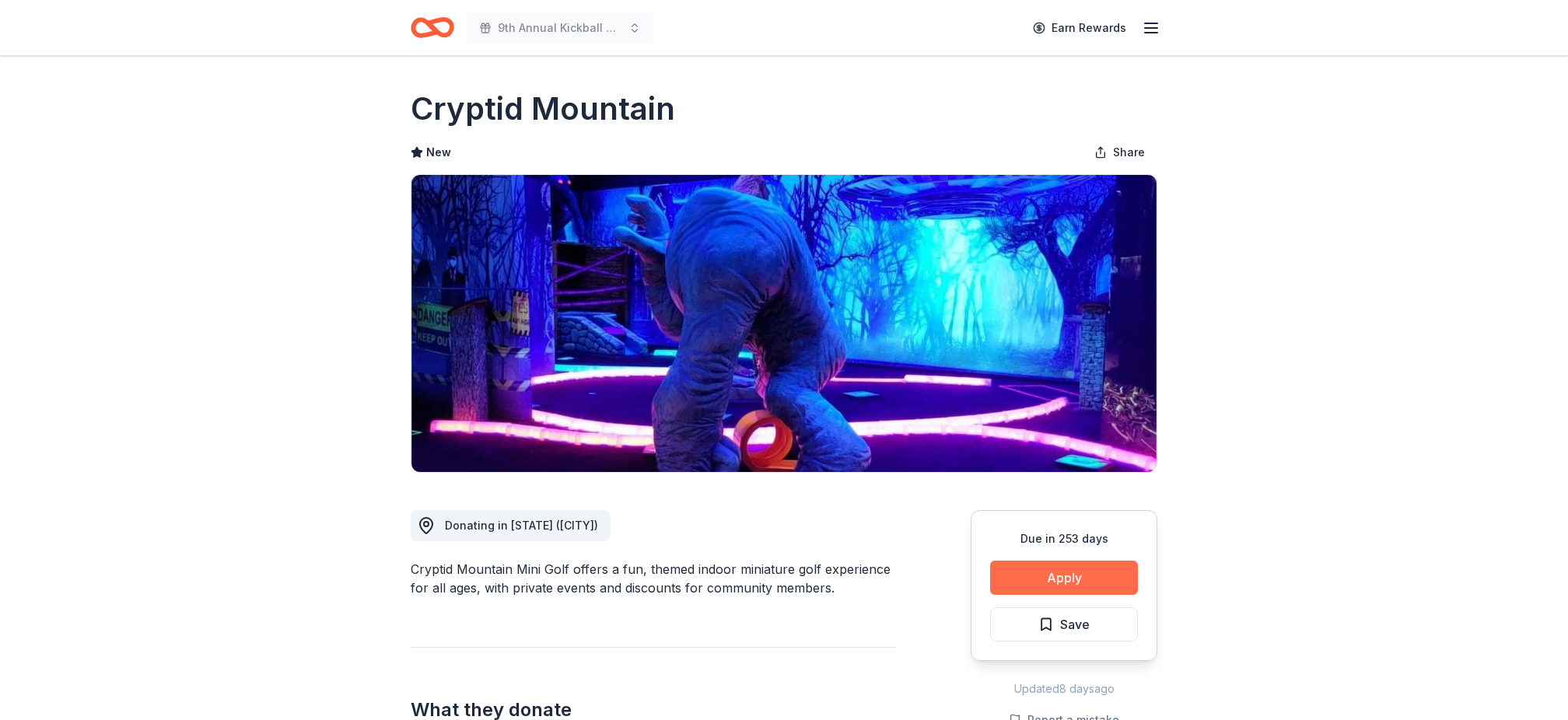 click on "Apply" at bounding box center [1064, 578] 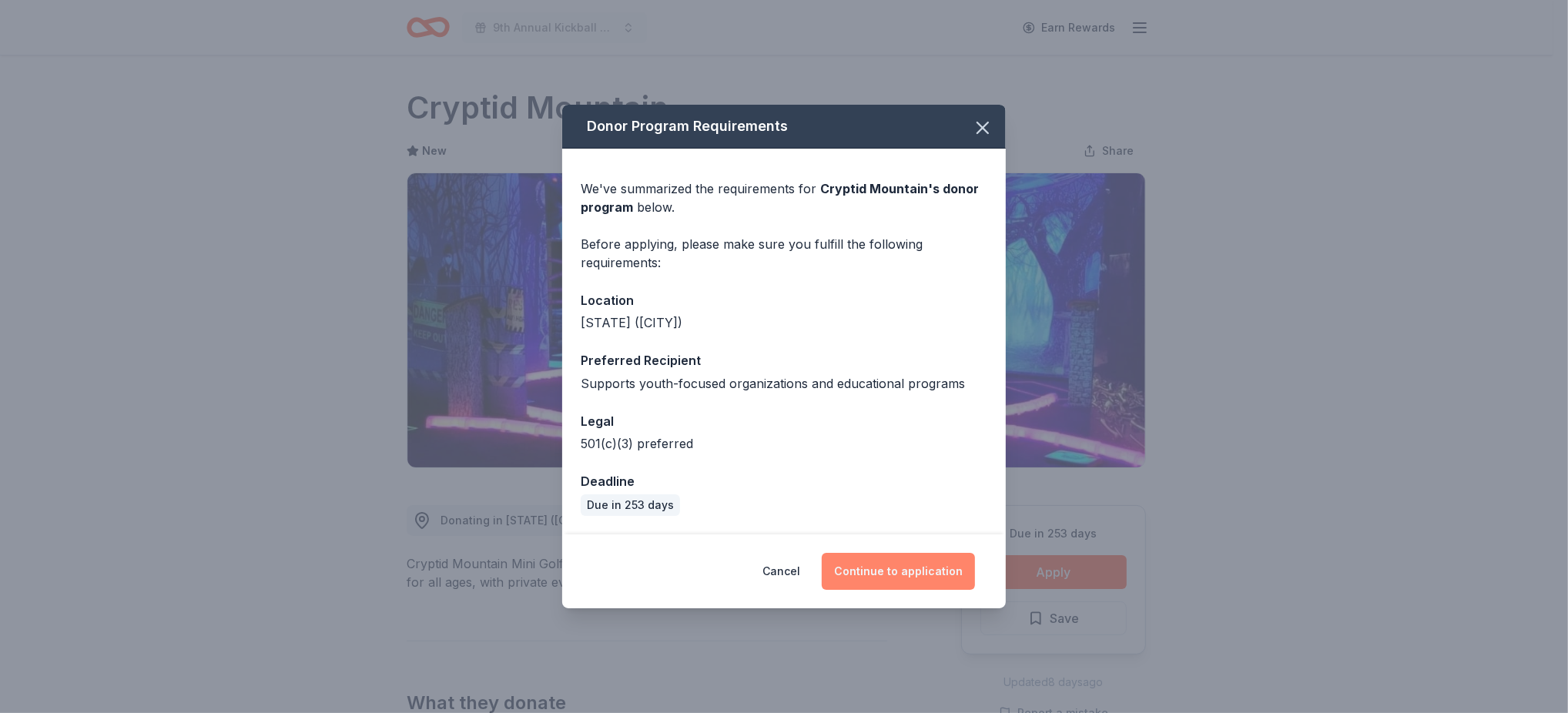 click on "Continue to application" at bounding box center (898, 571) 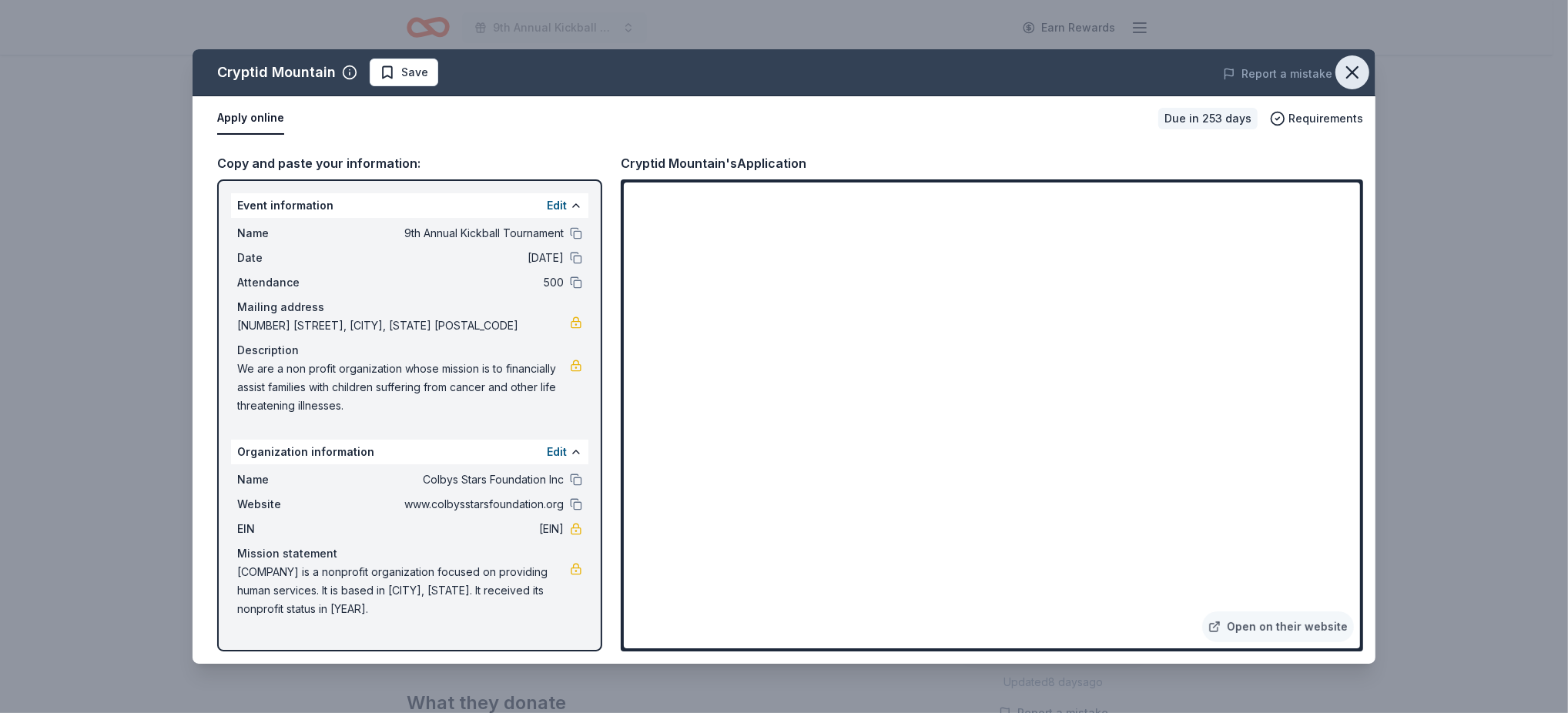 click 